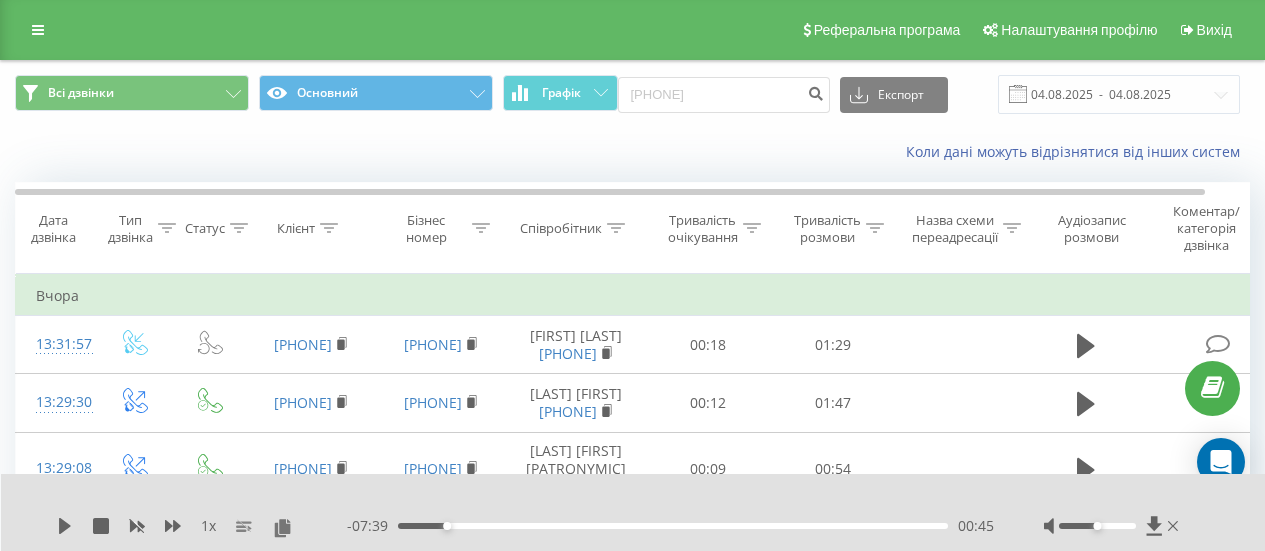 scroll, scrollTop: 1232, scrollLeft: 0, axis: vertical 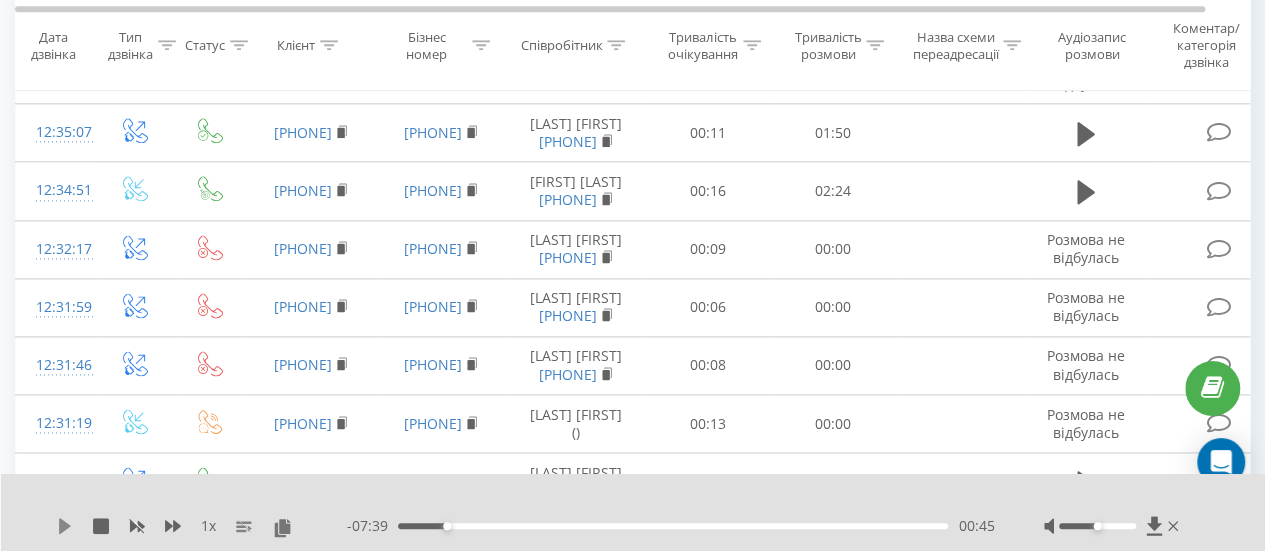 click 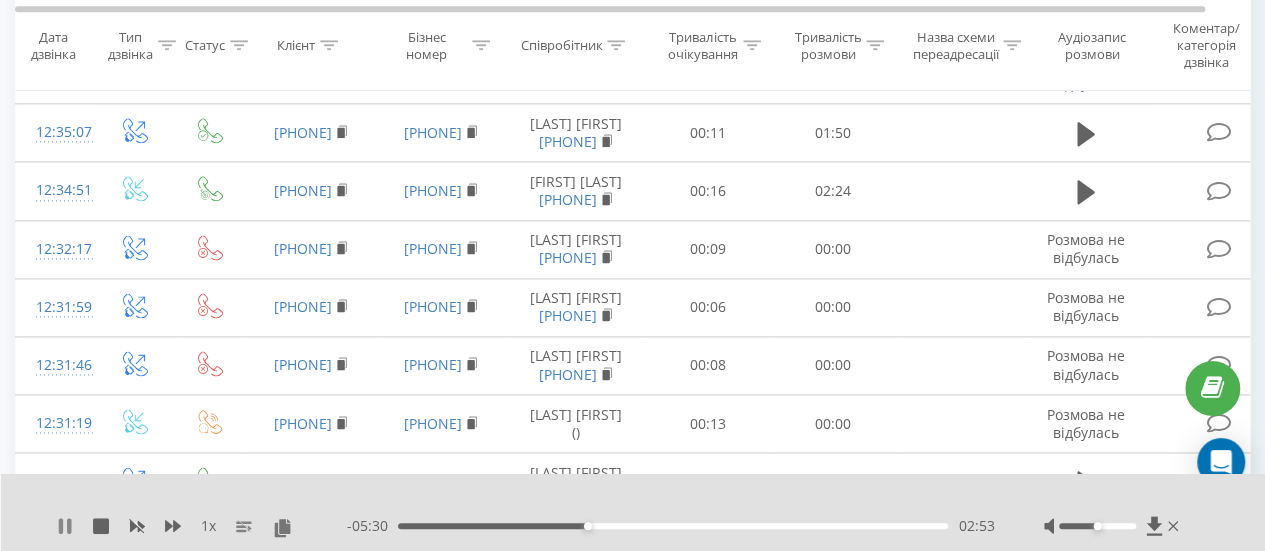 click 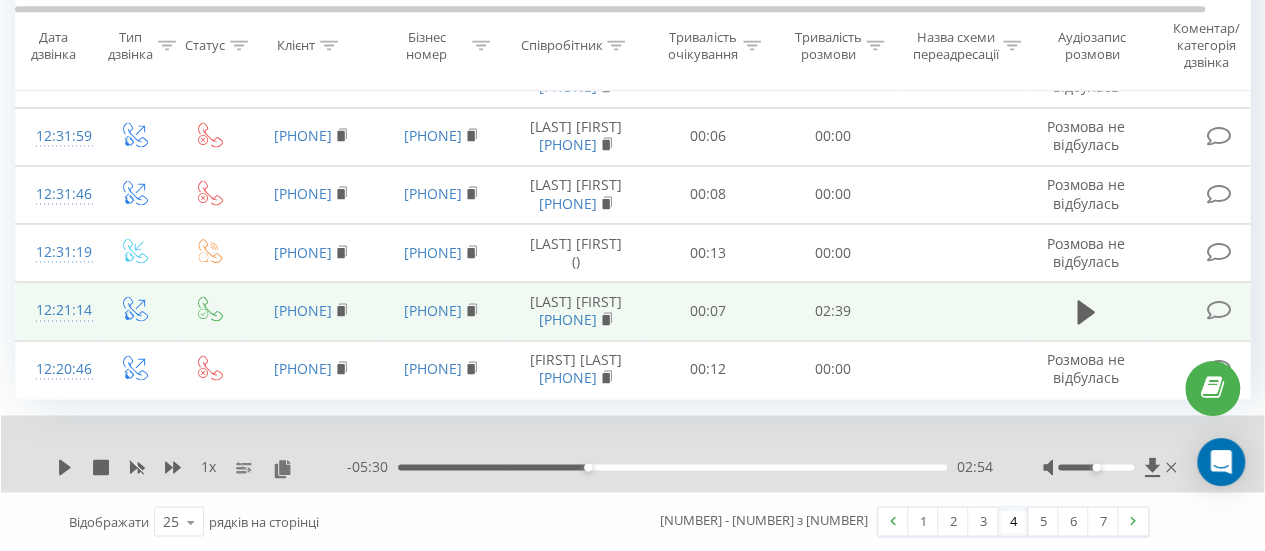 scroll, scrollTop: 2082, scrollLeft: 0, axis: vertical 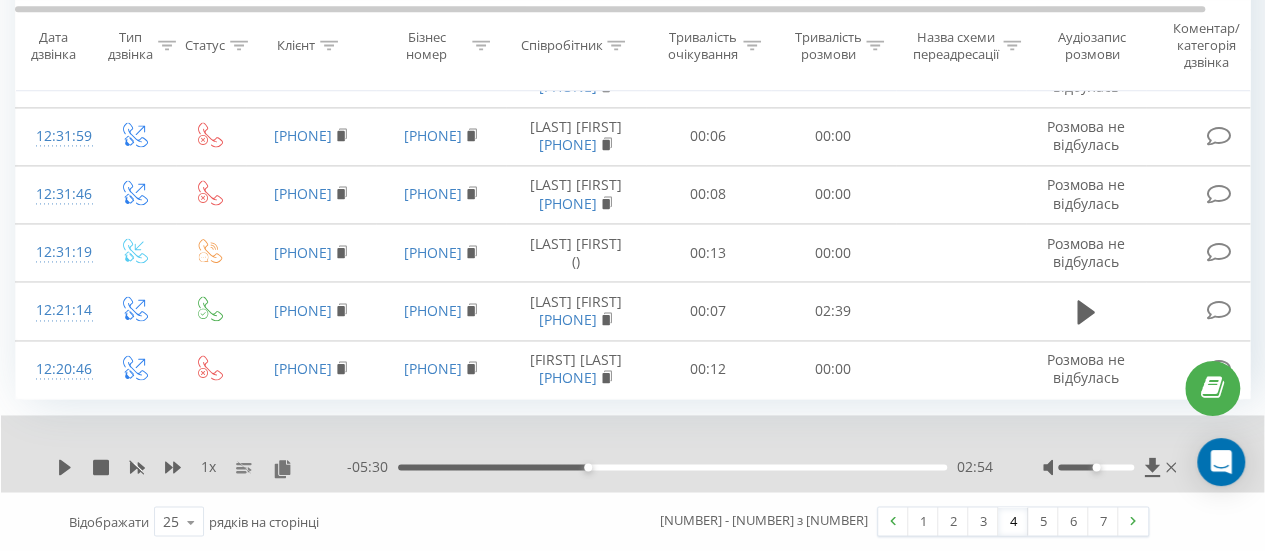 click on "1 x" at bounding box center [202, 467] 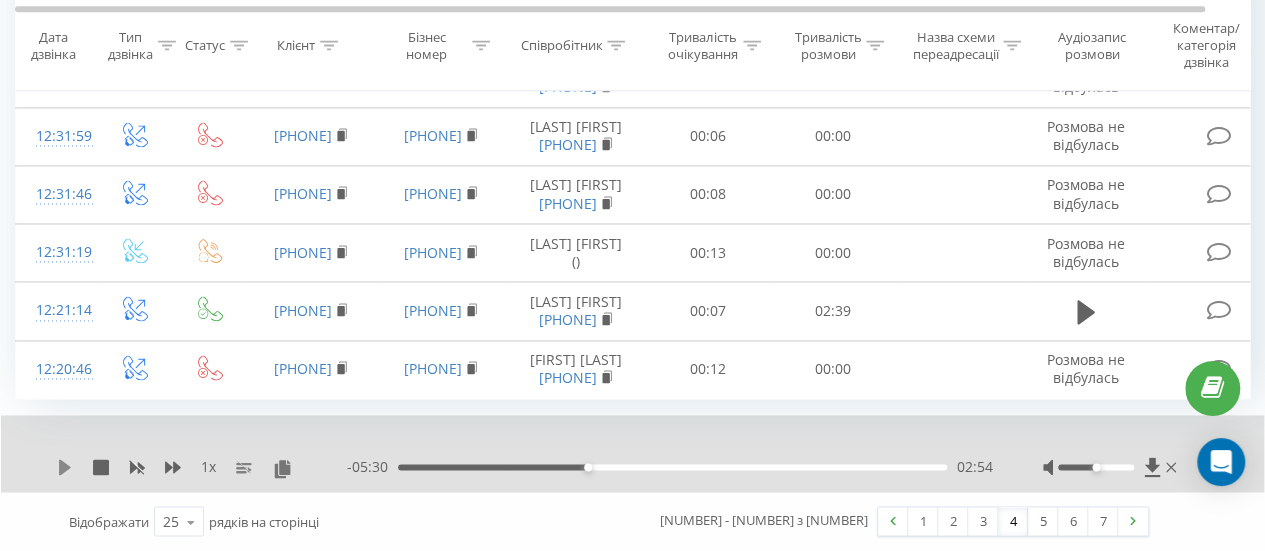 click 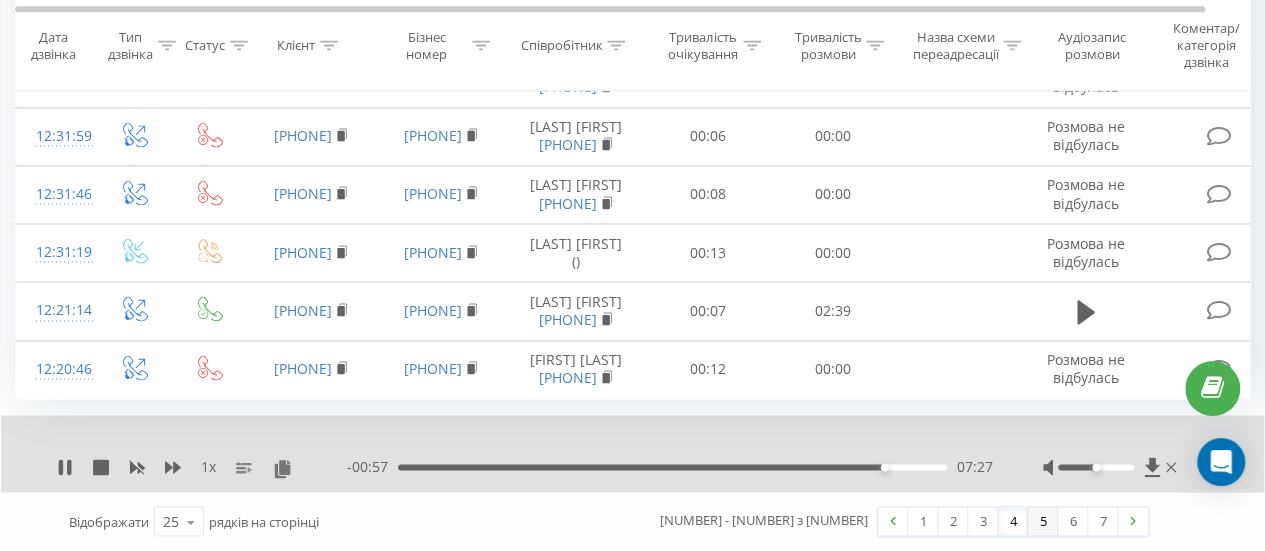 click on "5" at bounding box center [1043, 521] 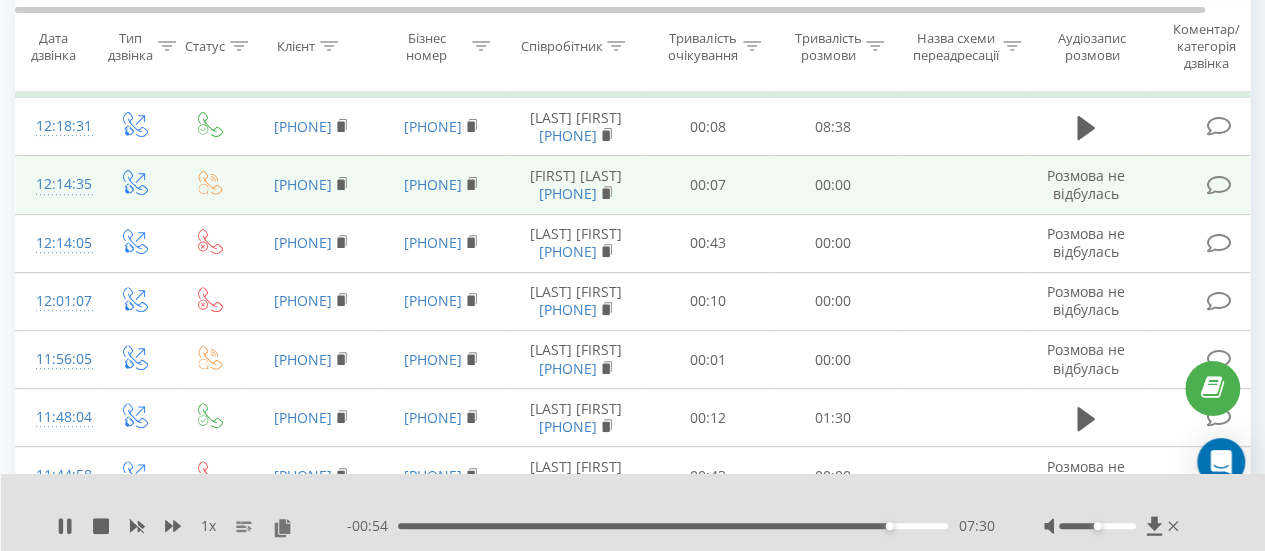 scroll, scrollTop: 132, scrollLeft: 0, axis: vertical 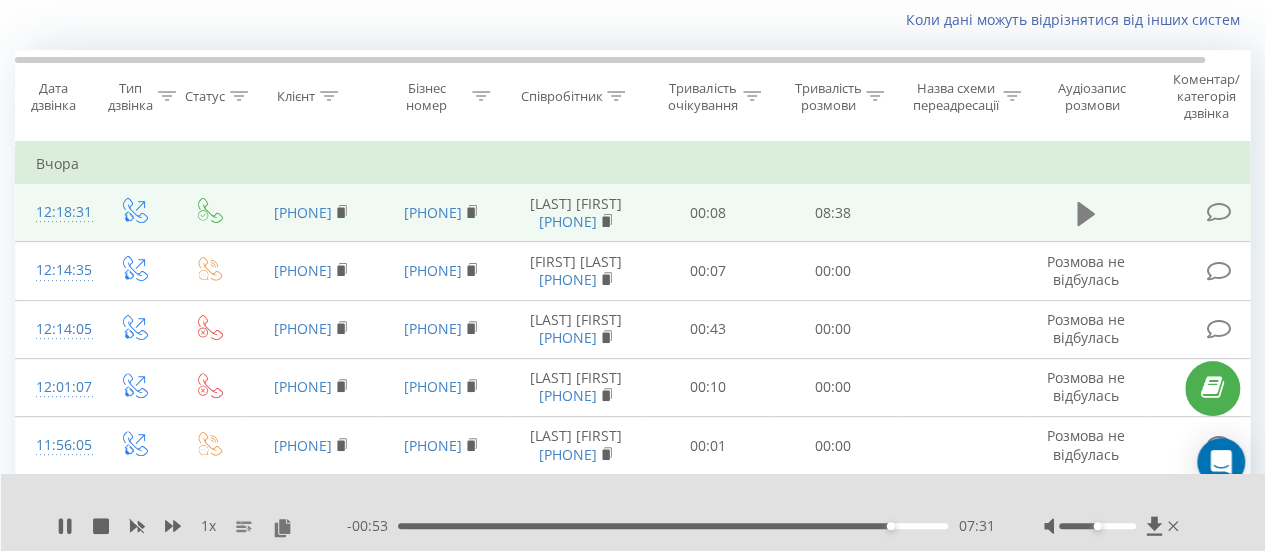click 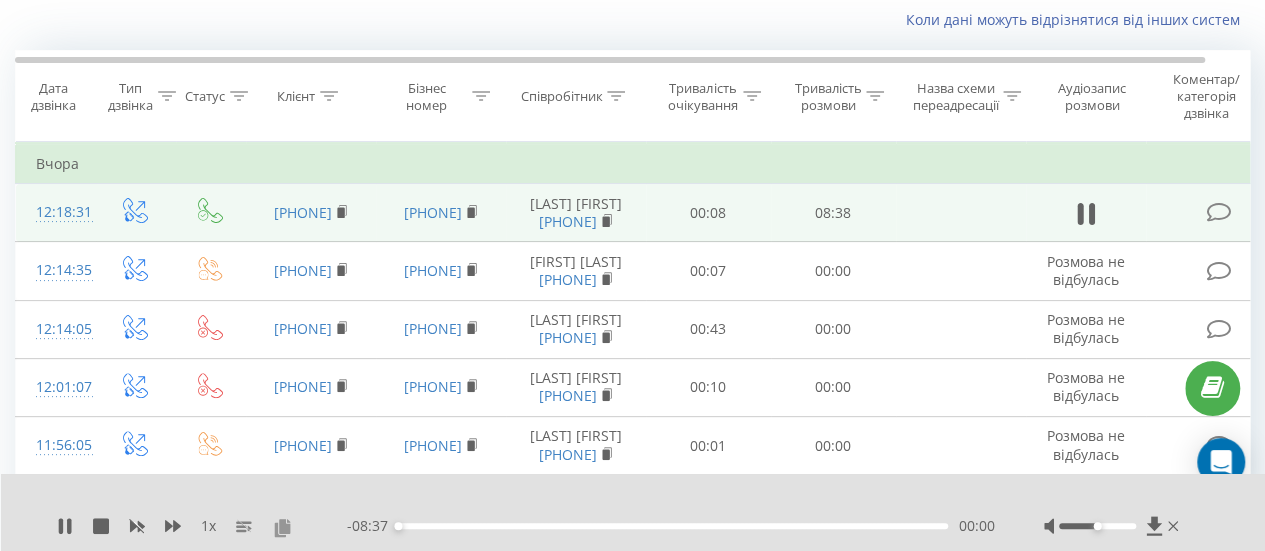 click at bounding box center [282, 527] 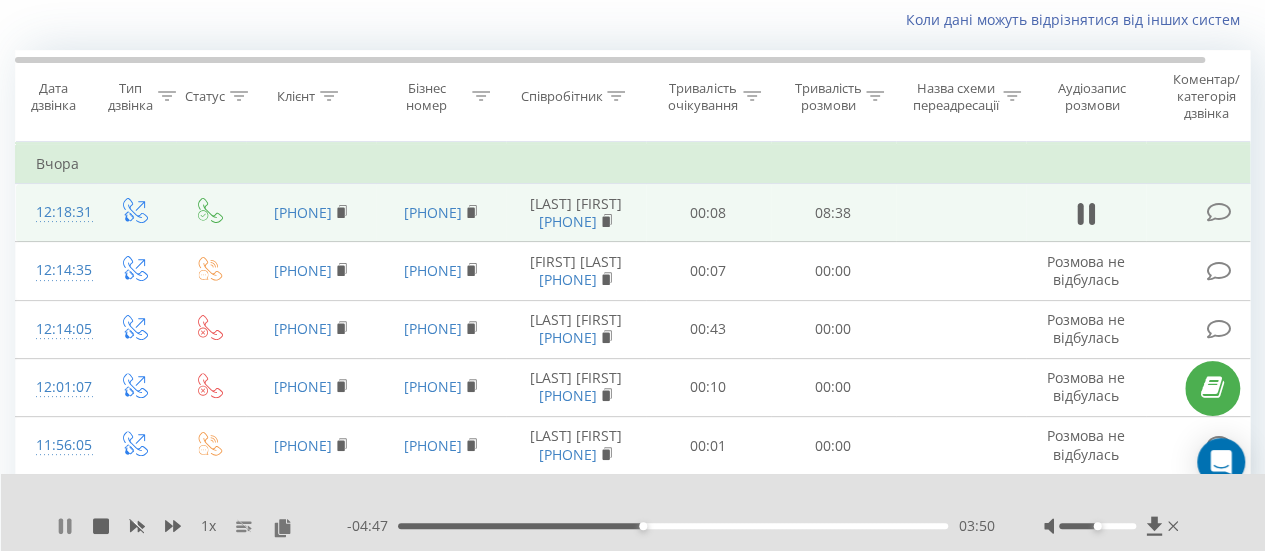 click 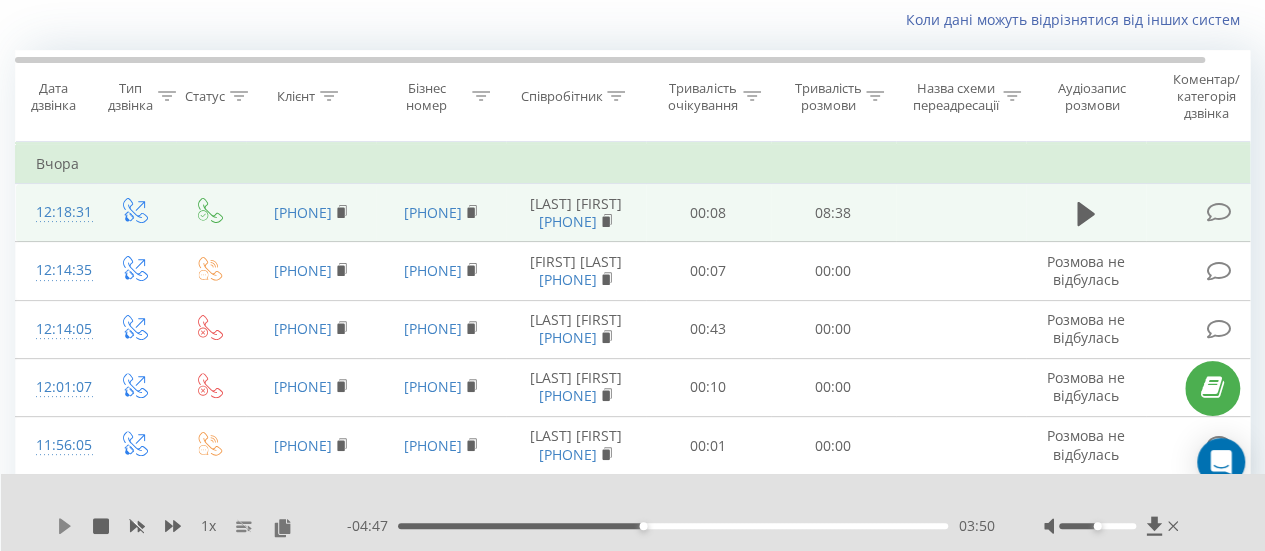 click 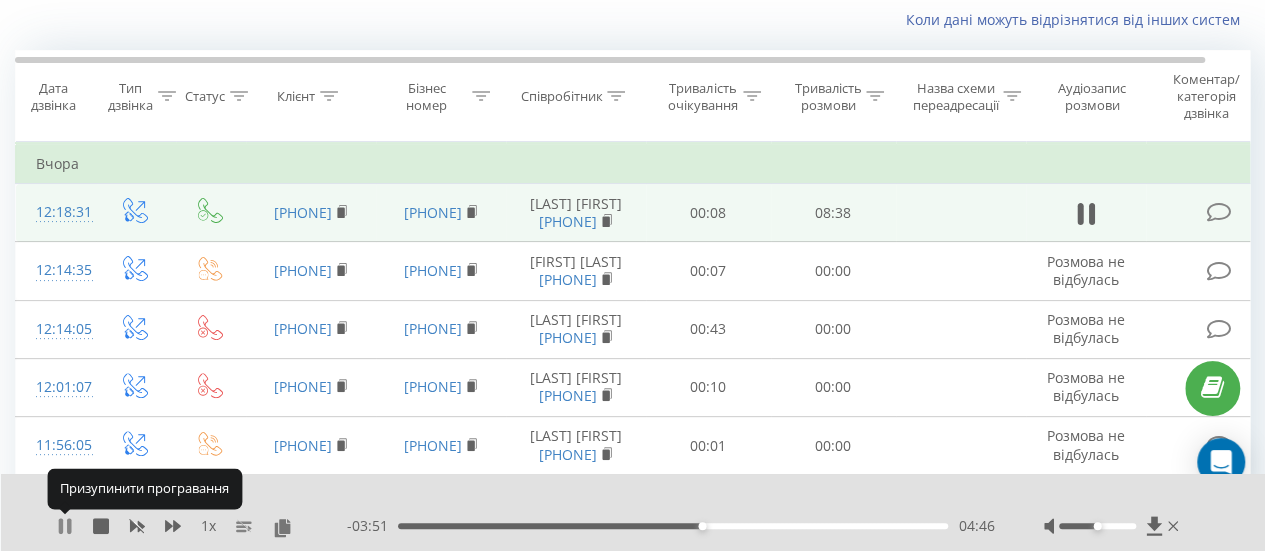 click 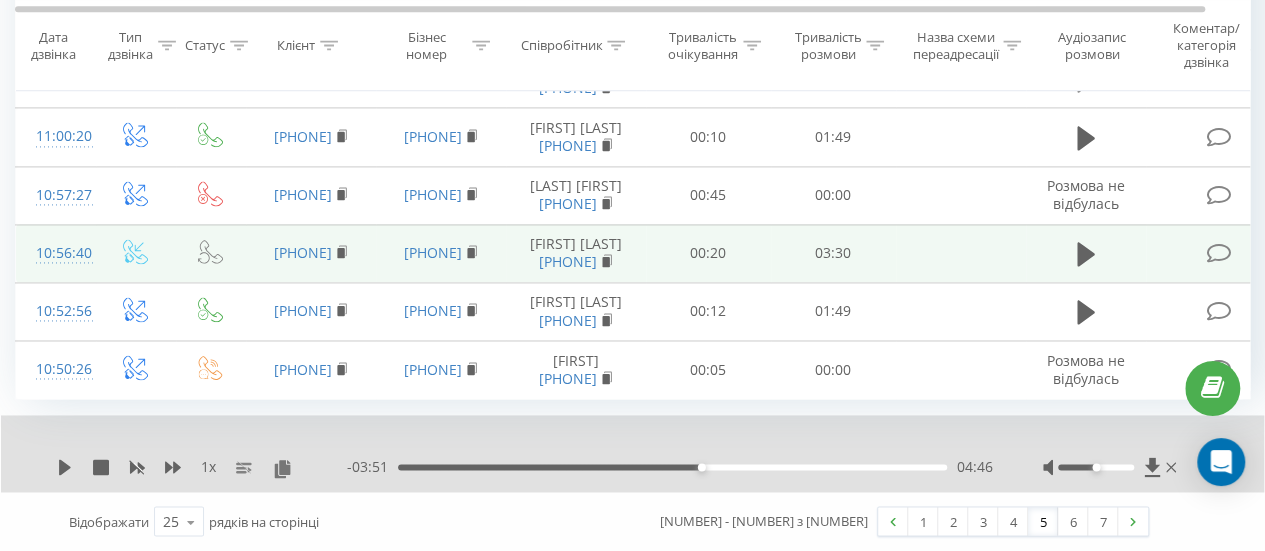 scroll, scrollTop: 2058, scrollLeft: 0, axis: vertical 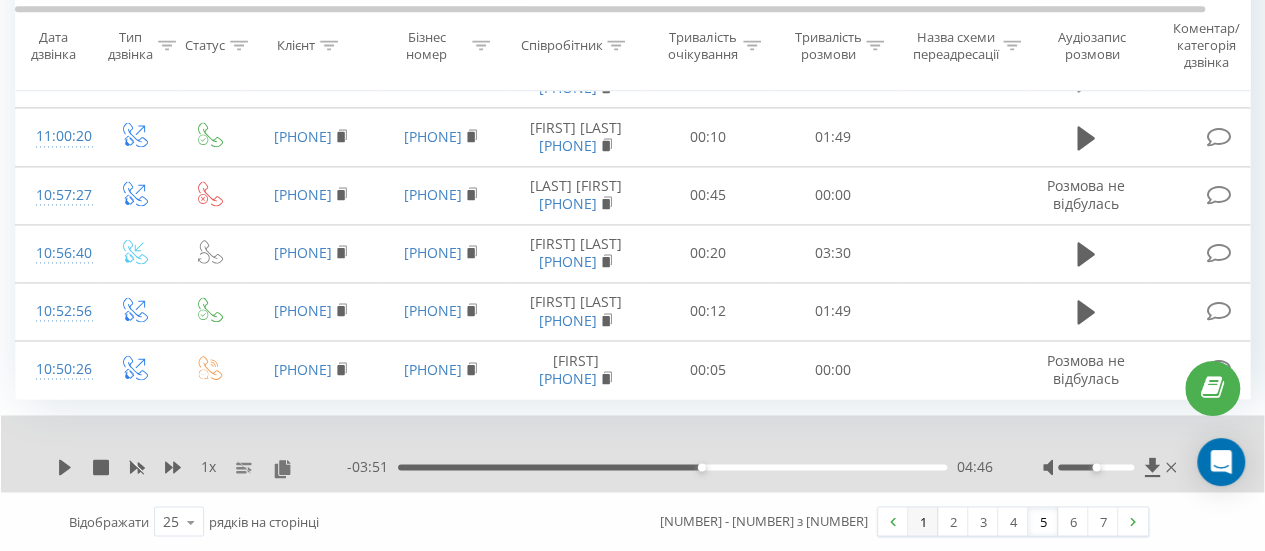 click on "1" at bounding box center (923, 521) 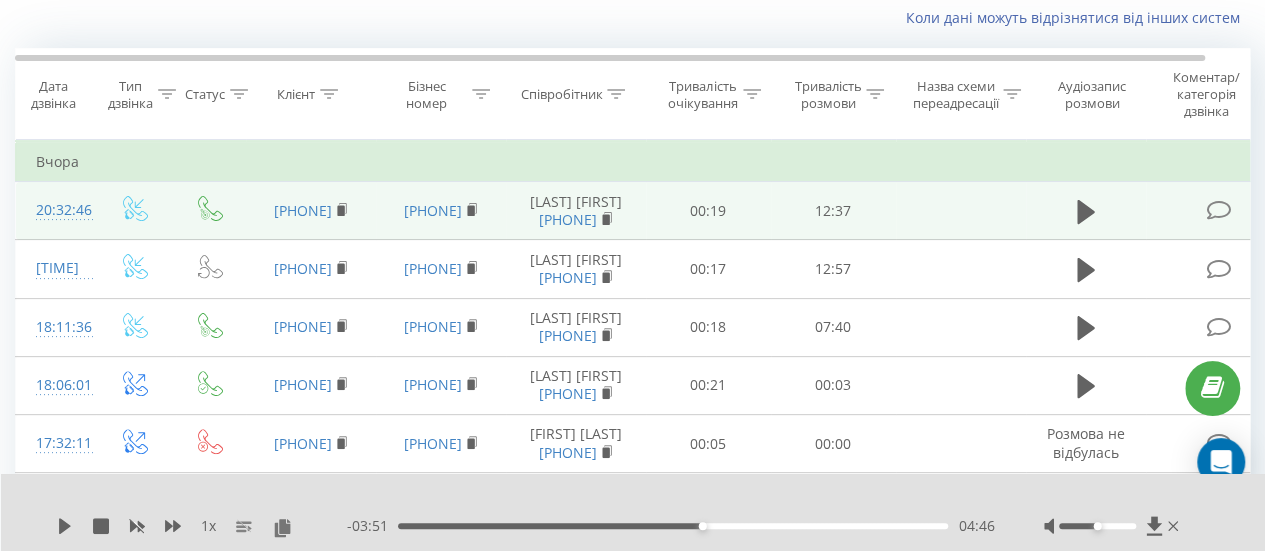 scroll, scrollTop: 132, scrollLeft: 0, axis: vertical 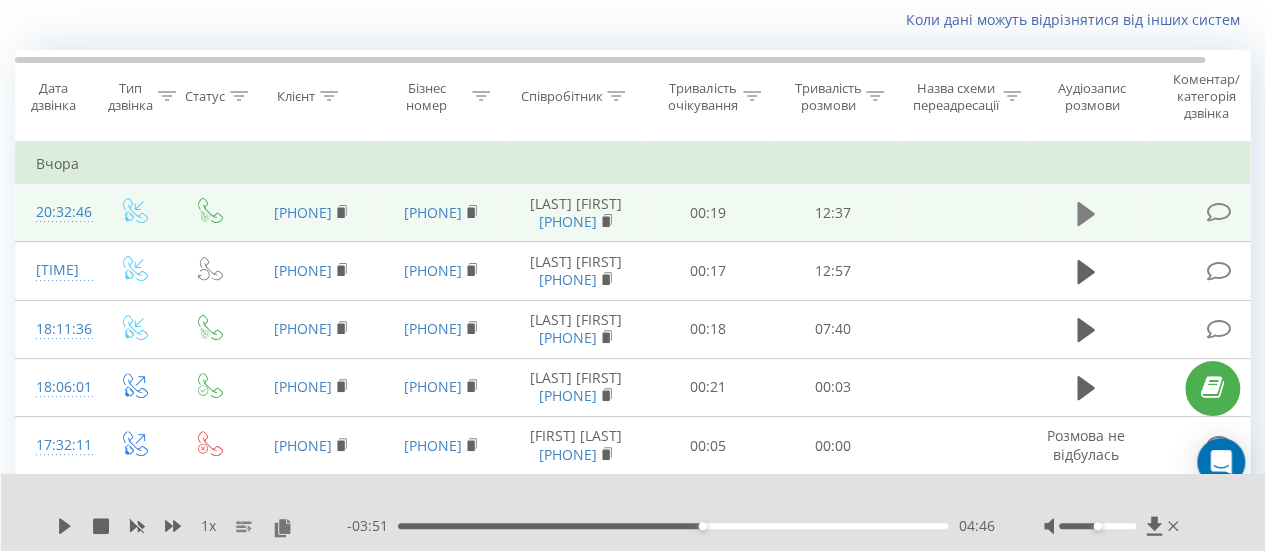 click 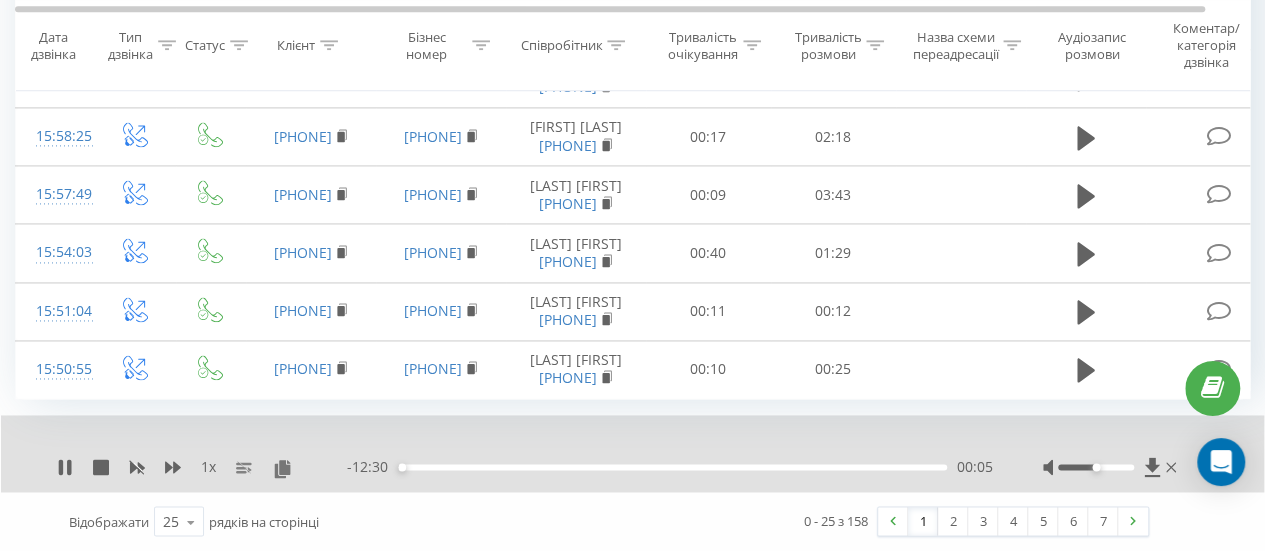 scroll, scrollTop: 2007, scrollLeft: 0, axis: vertical 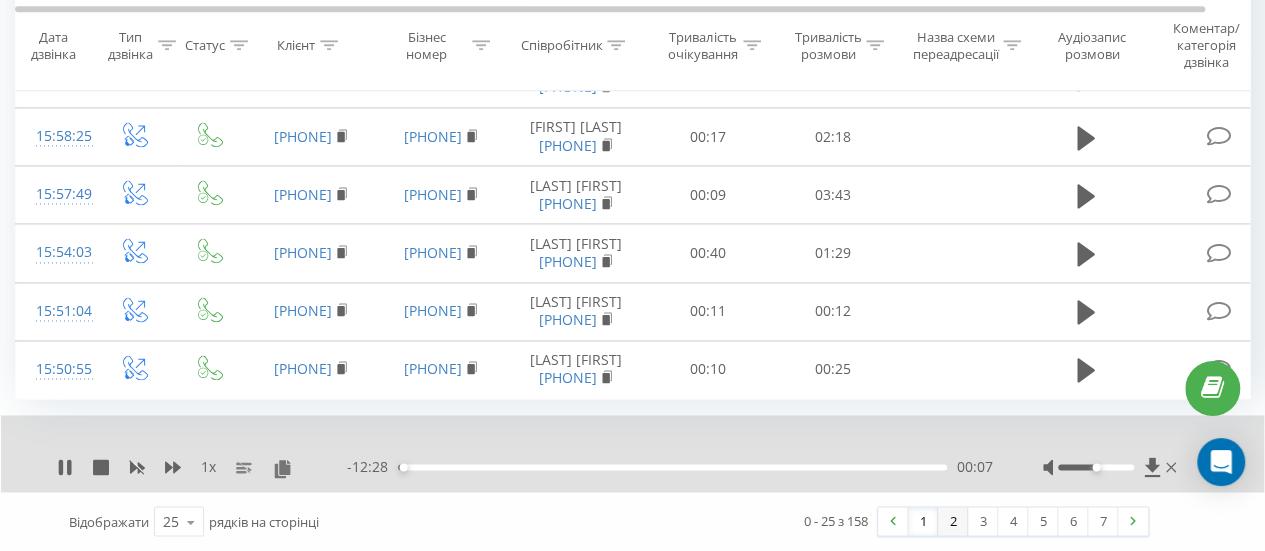 click on "2" at bounding box center (953, 521) 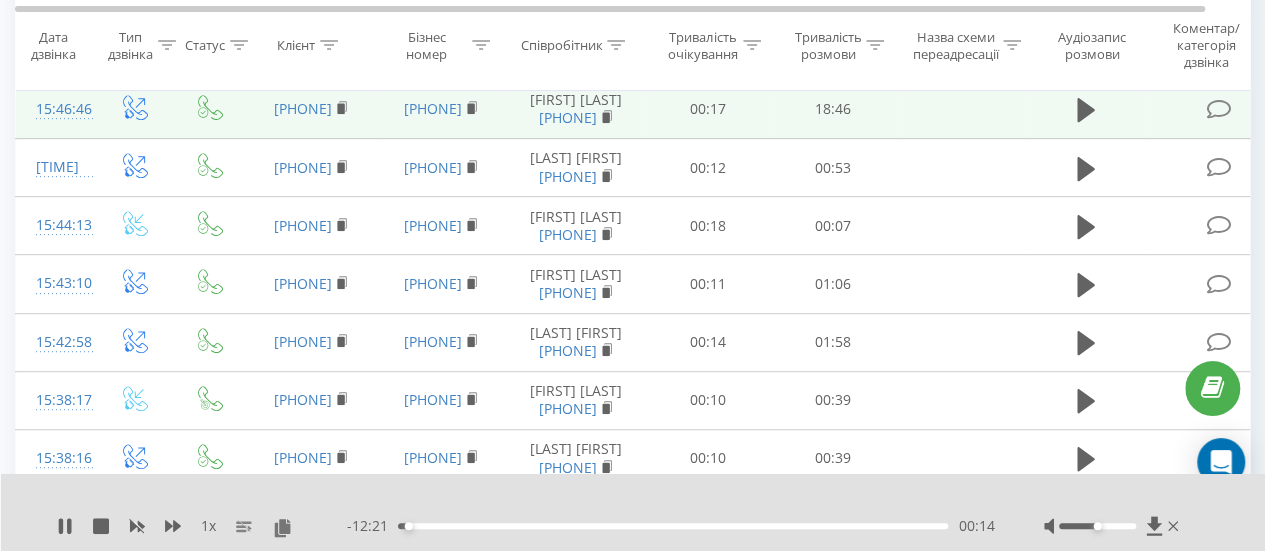 scroll, scrollTop: 432, scrollLeft: 0, axis: vertical 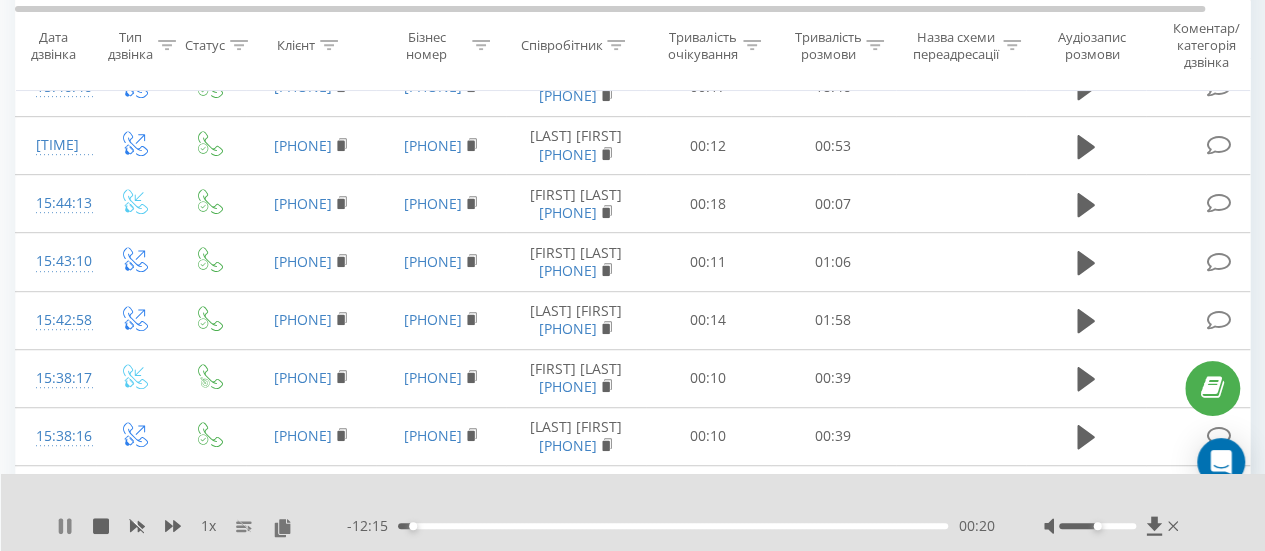 click 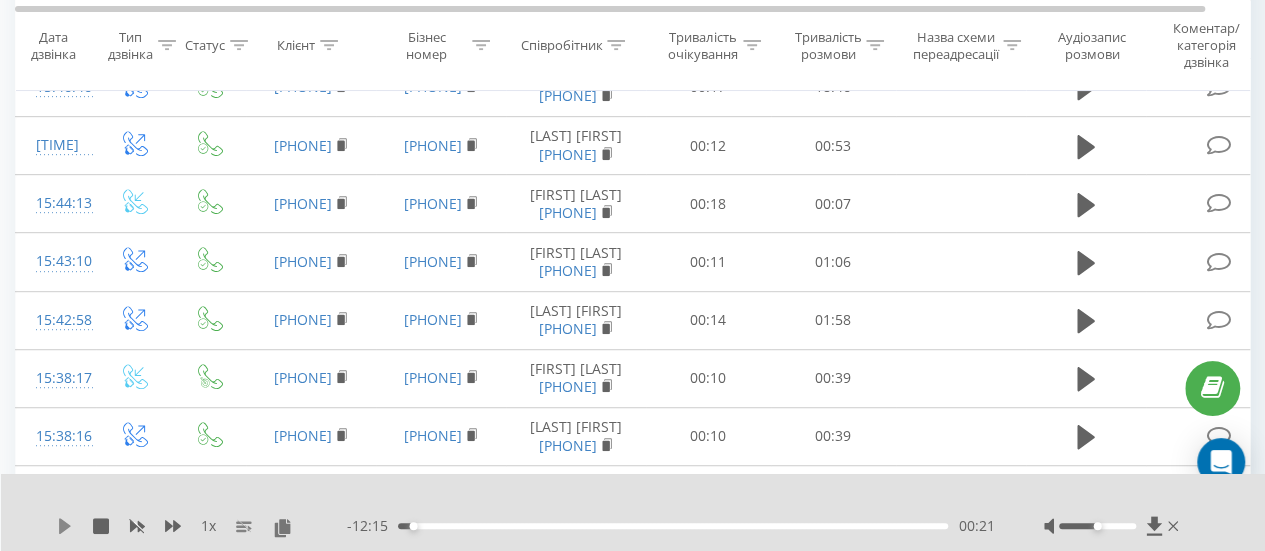 click 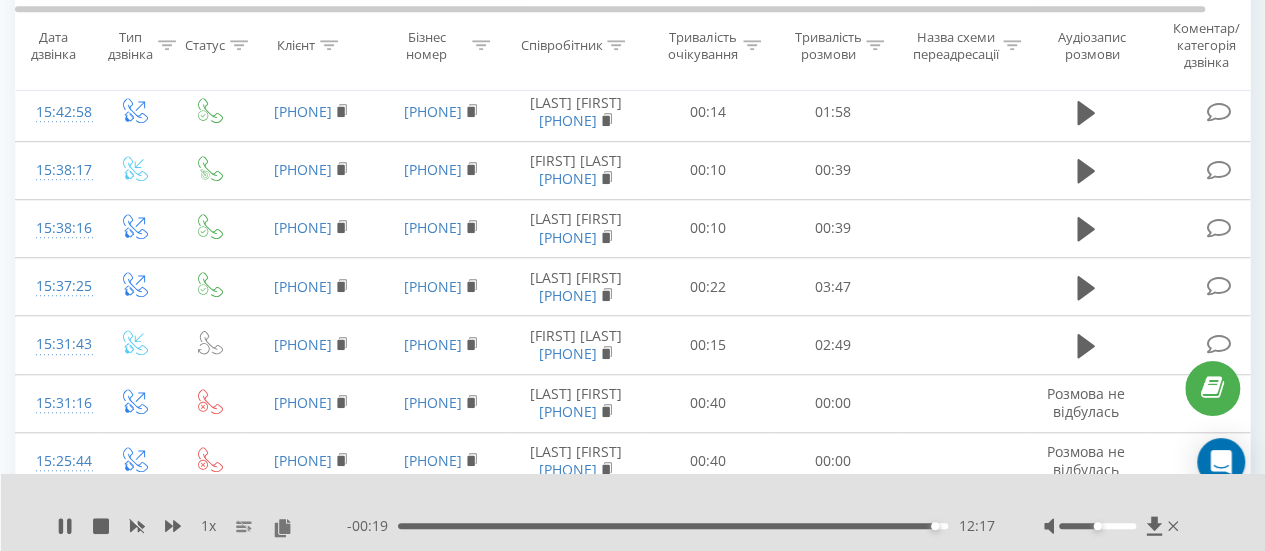 scroll, scrollTop: 732, scrollLeft: 0, axis: vertical 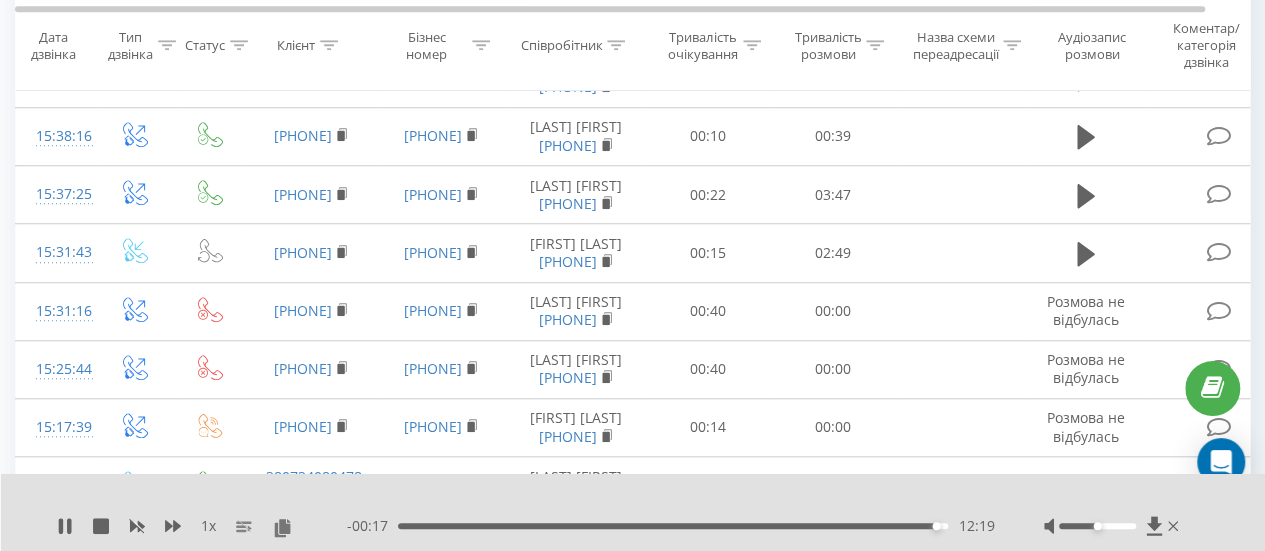 click 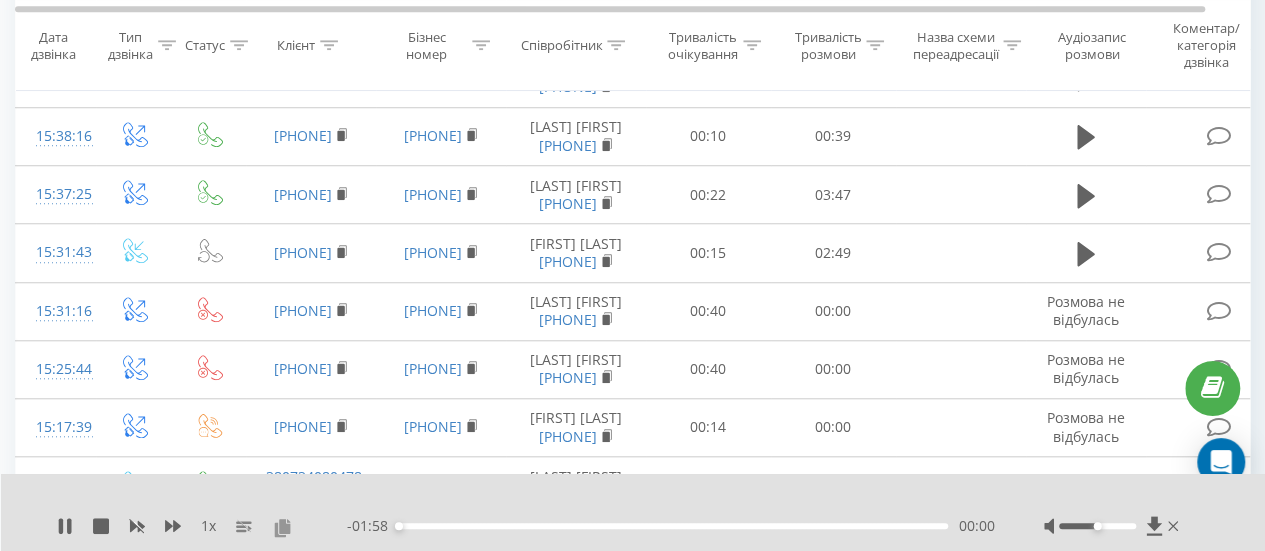 click at bounding box center [282, 527] 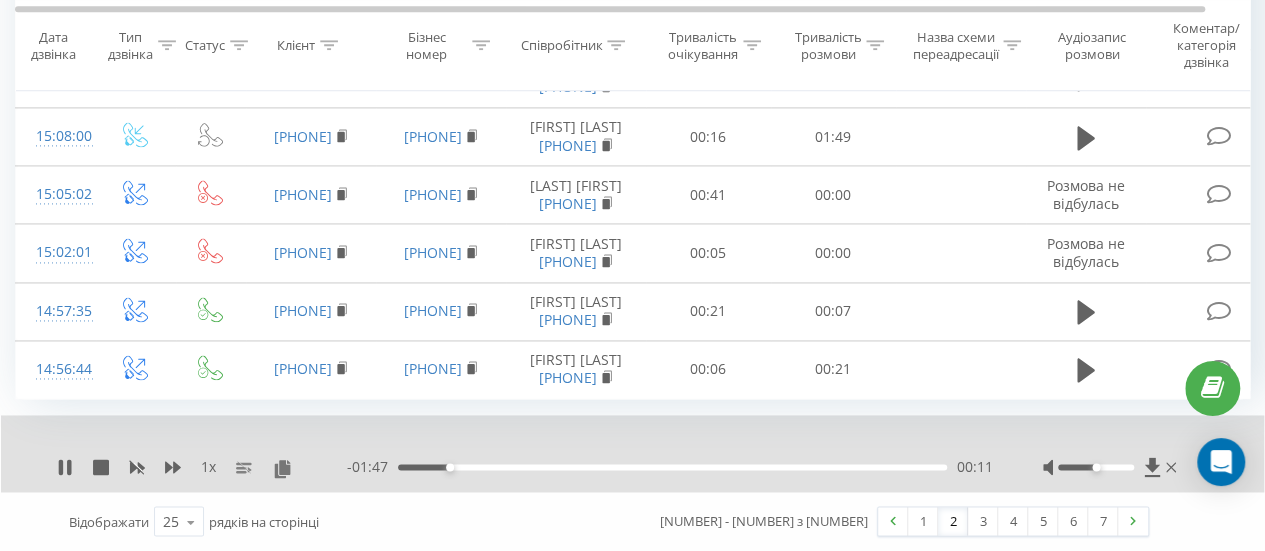 scroll, scrollTop: 2056, scrollLeft: 0, axis: vertical 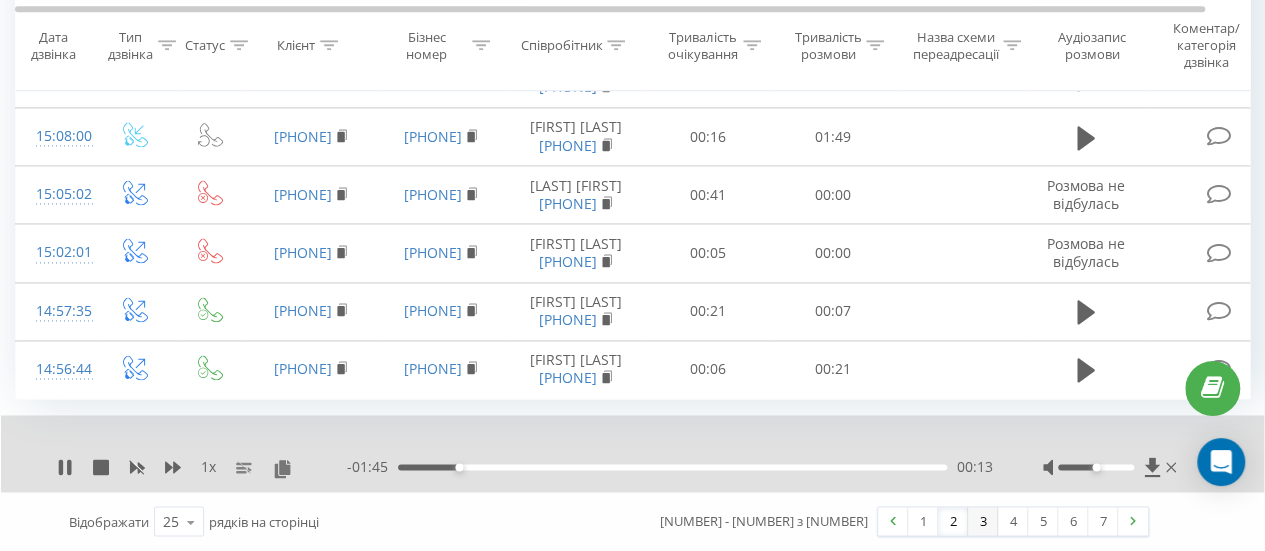 click on "3" at bounding box center [983, 521] 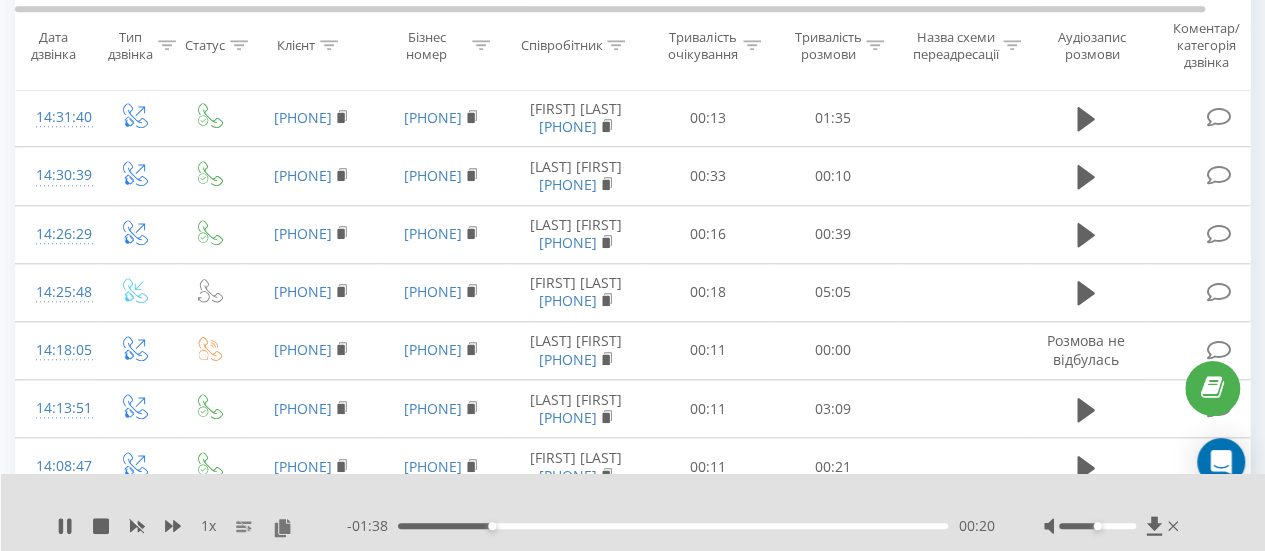 scroll, scrollTop: 832, scrollLeft: 0, axis: vertical 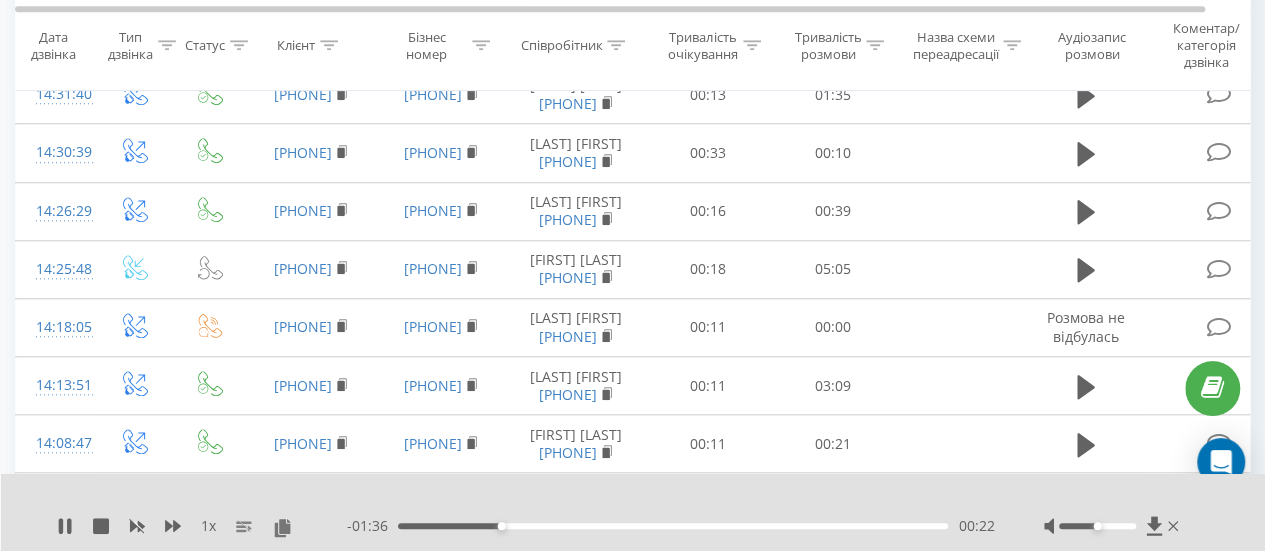 click 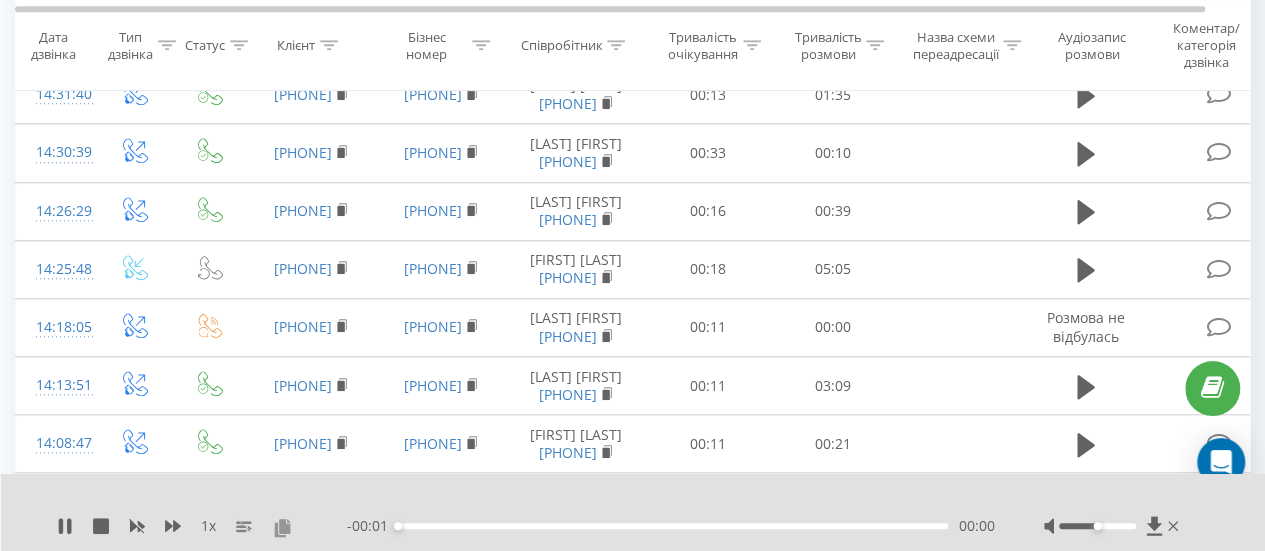 click at bounding box center [282, 527] 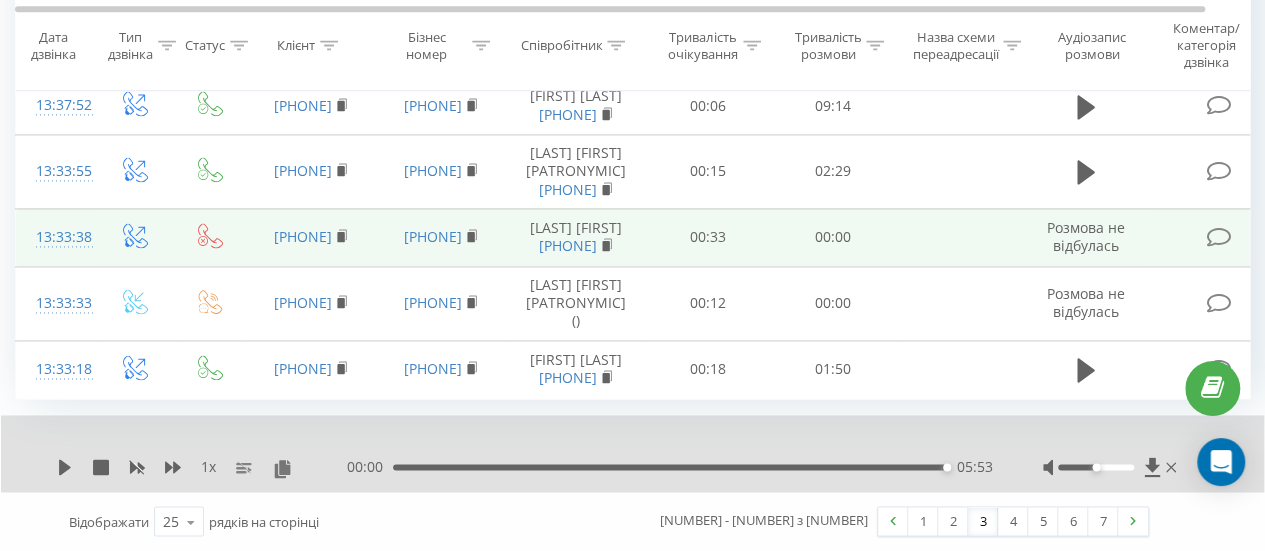 scroll, scrollTop: 2147, scrollLeft: 0, axis: vertical 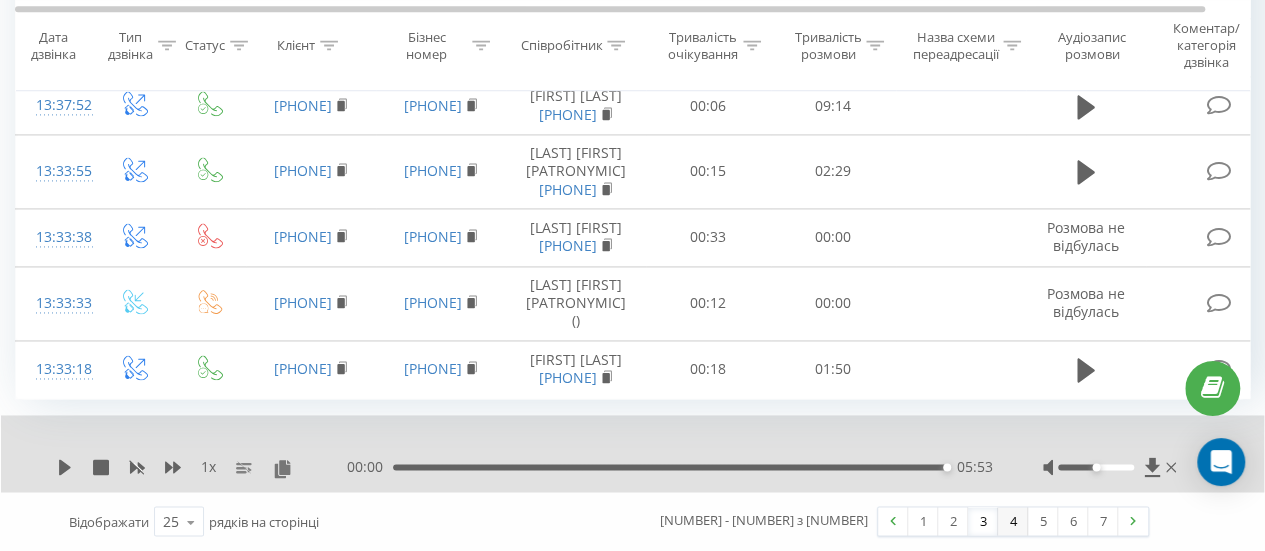 click on "4" at bounding box center (1013, 521) 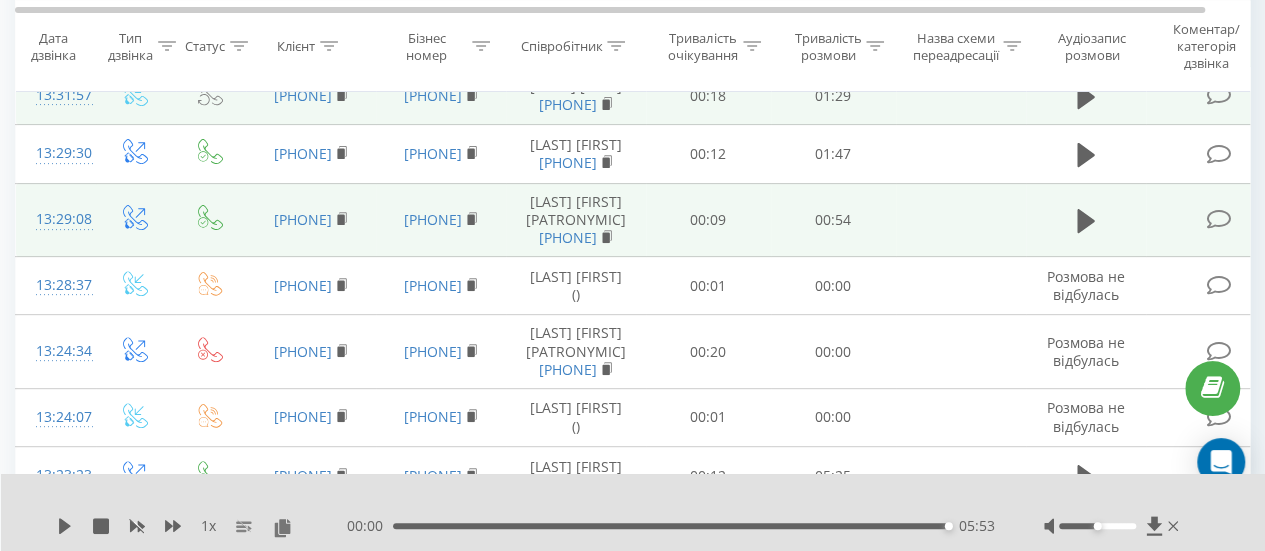 scroll, scrollTop: 232, scrollLeft: 0, axis: vertical 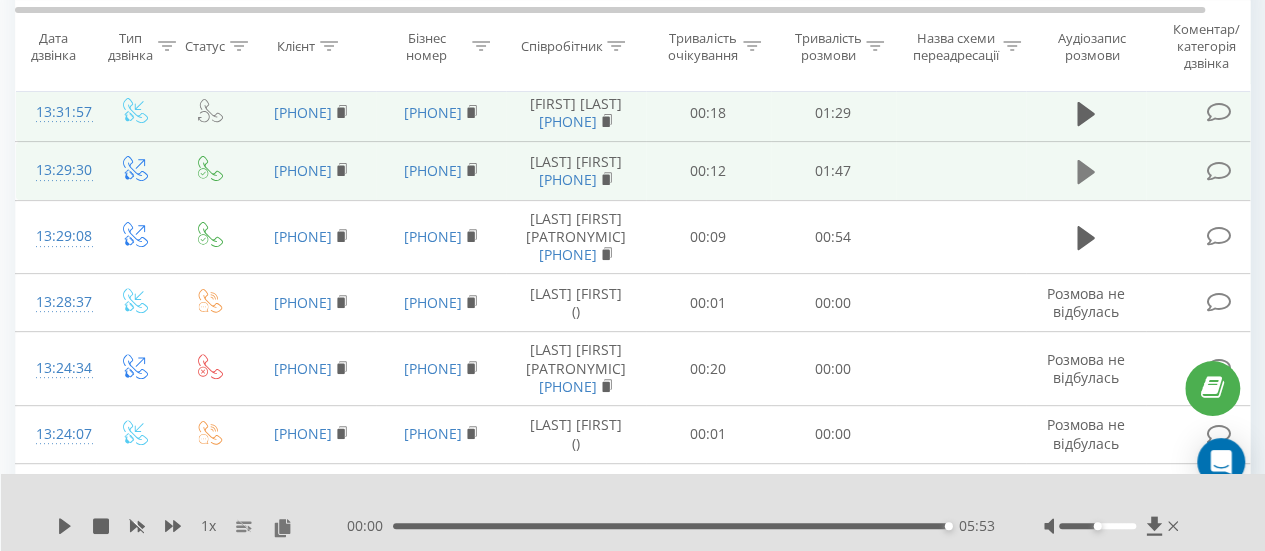 click 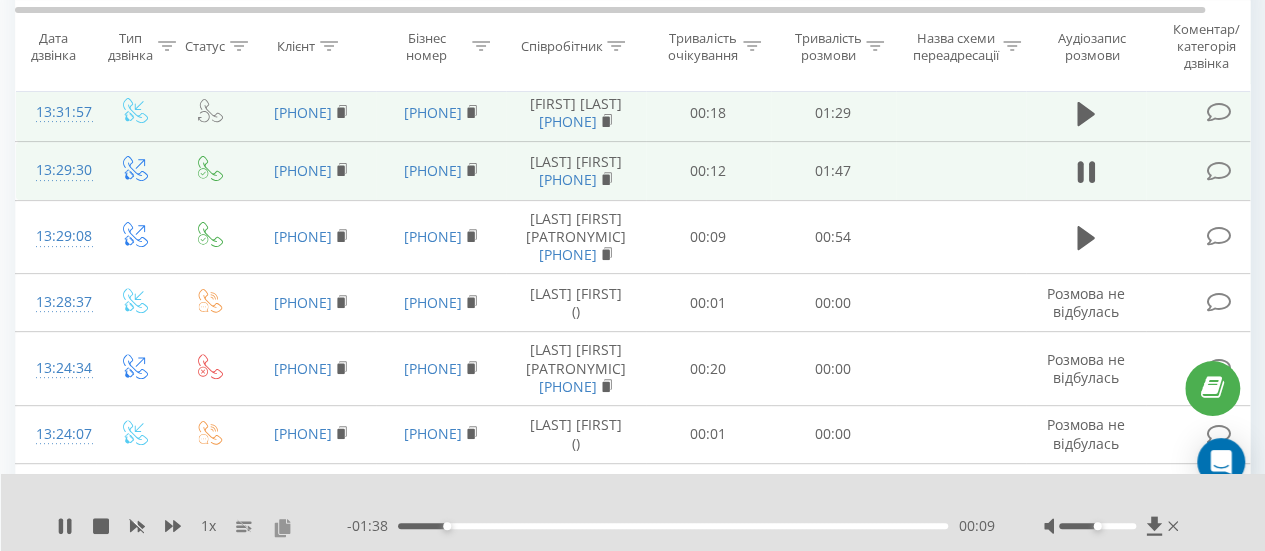 click at bounding box center [282, 527] 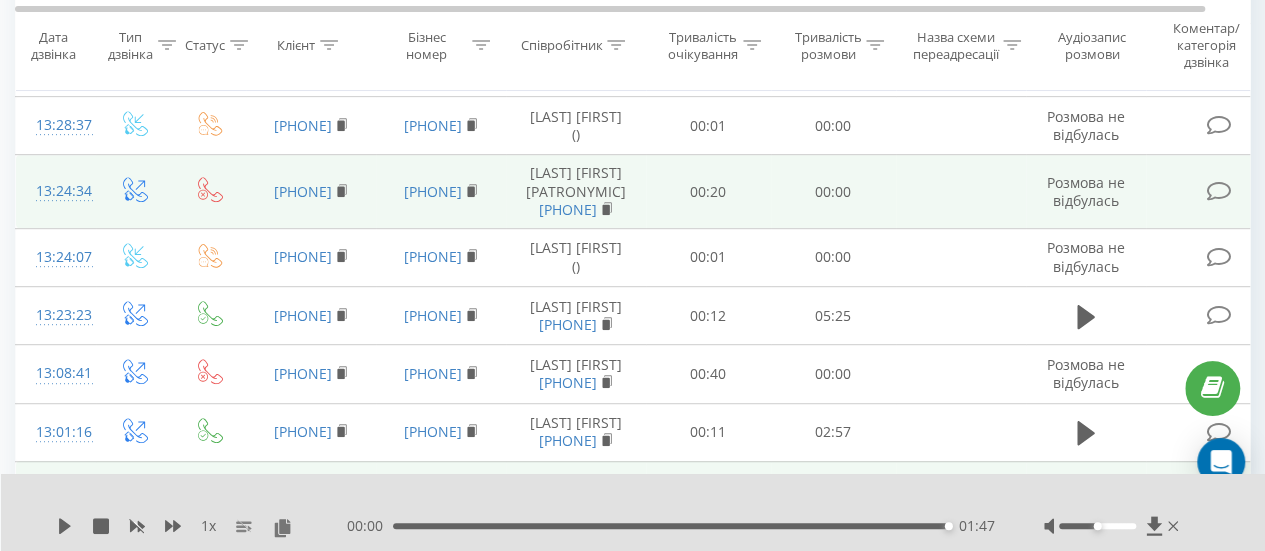 scroll, scrollTop: 532, scrollLeft: 0, axis: vertical 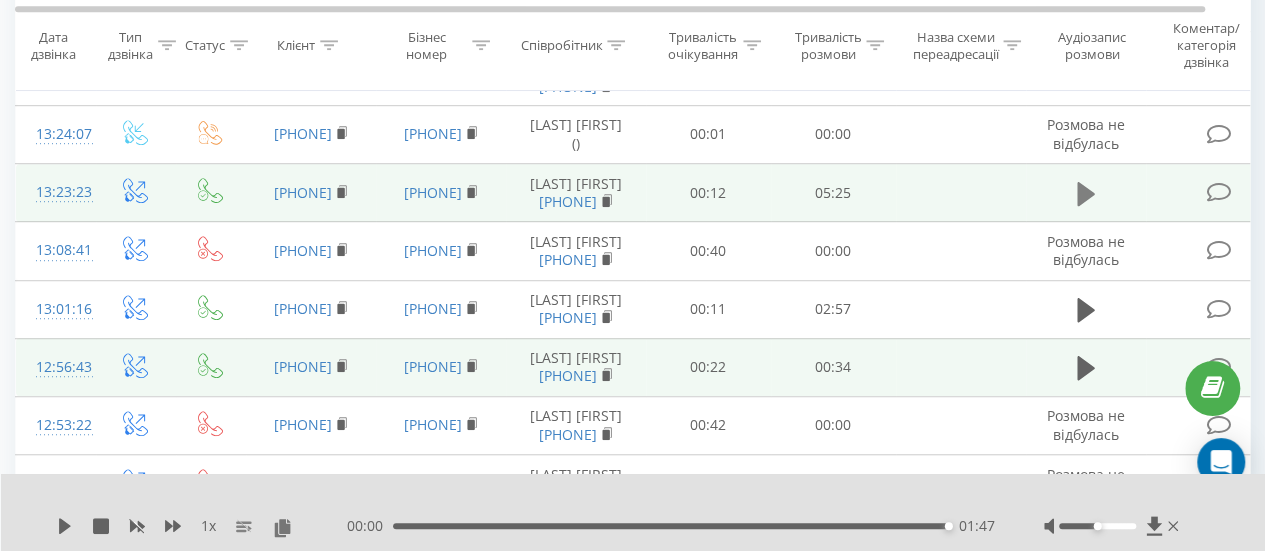 click at bounding box center (1086, 194) 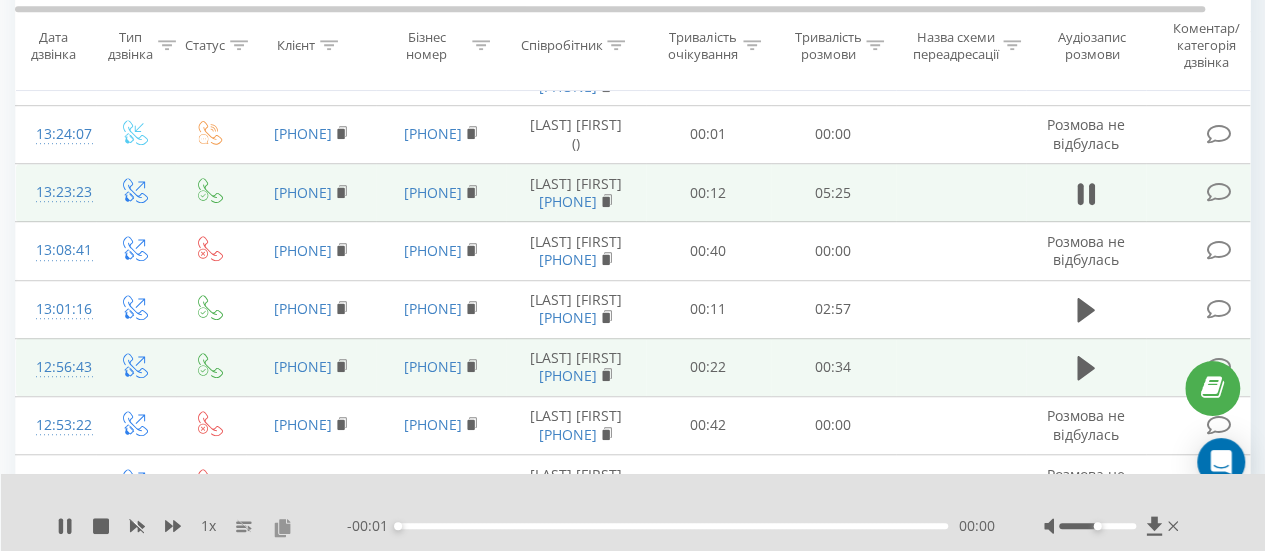 click at bounding box center (282, 527) 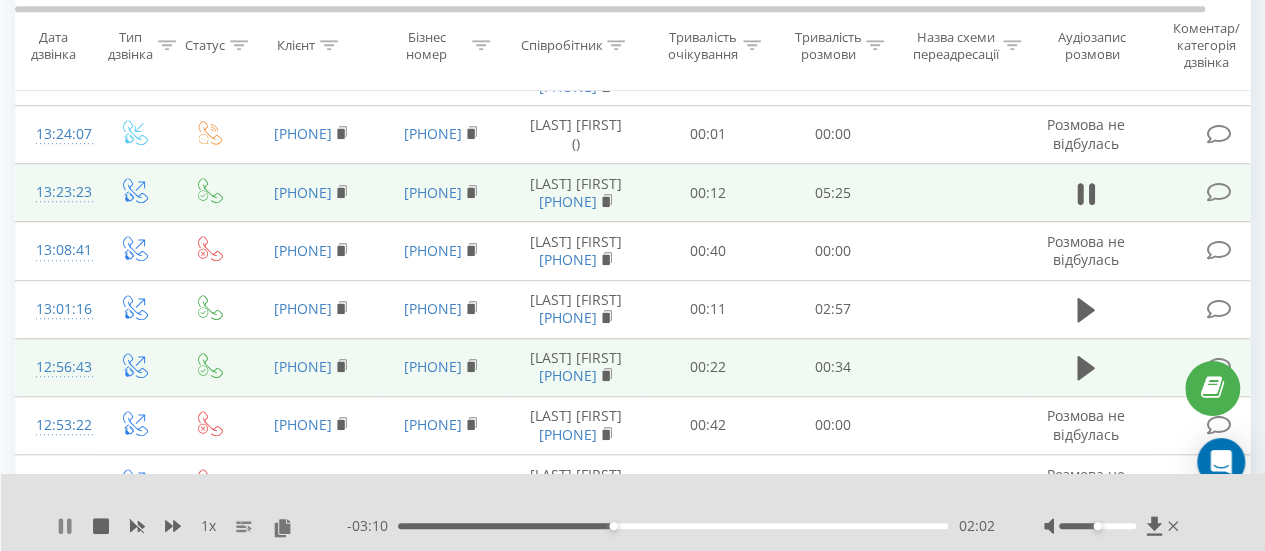 click 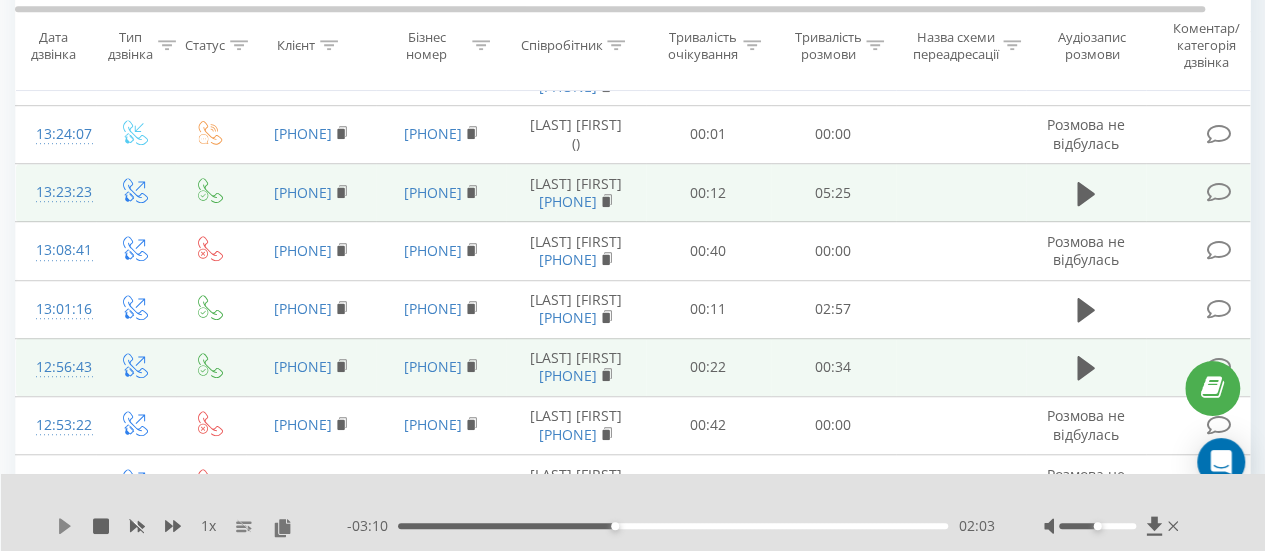 click 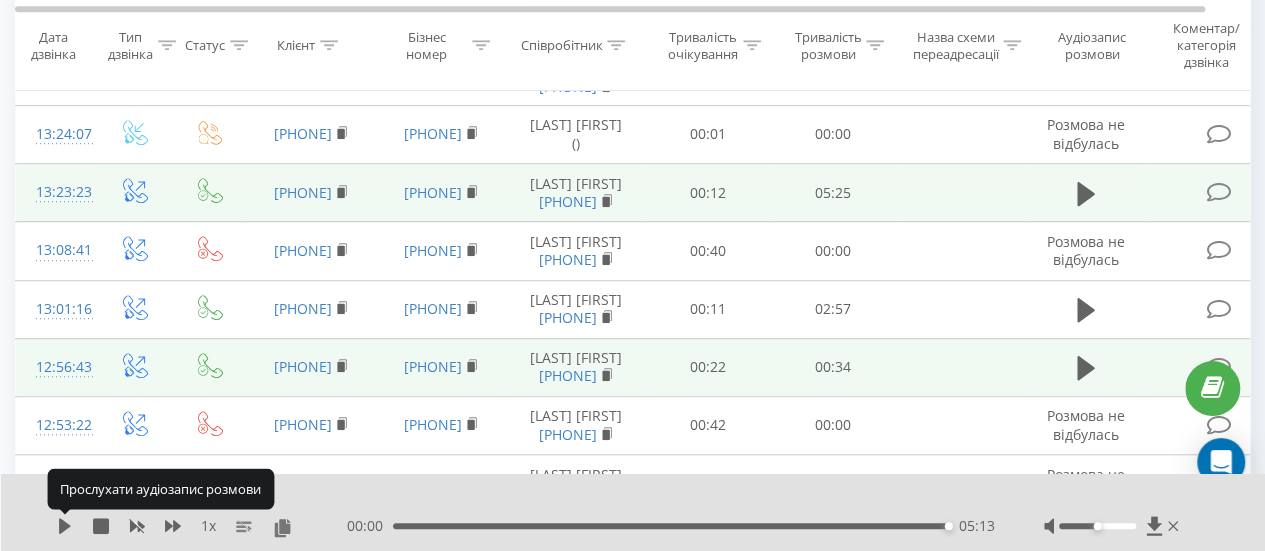 click 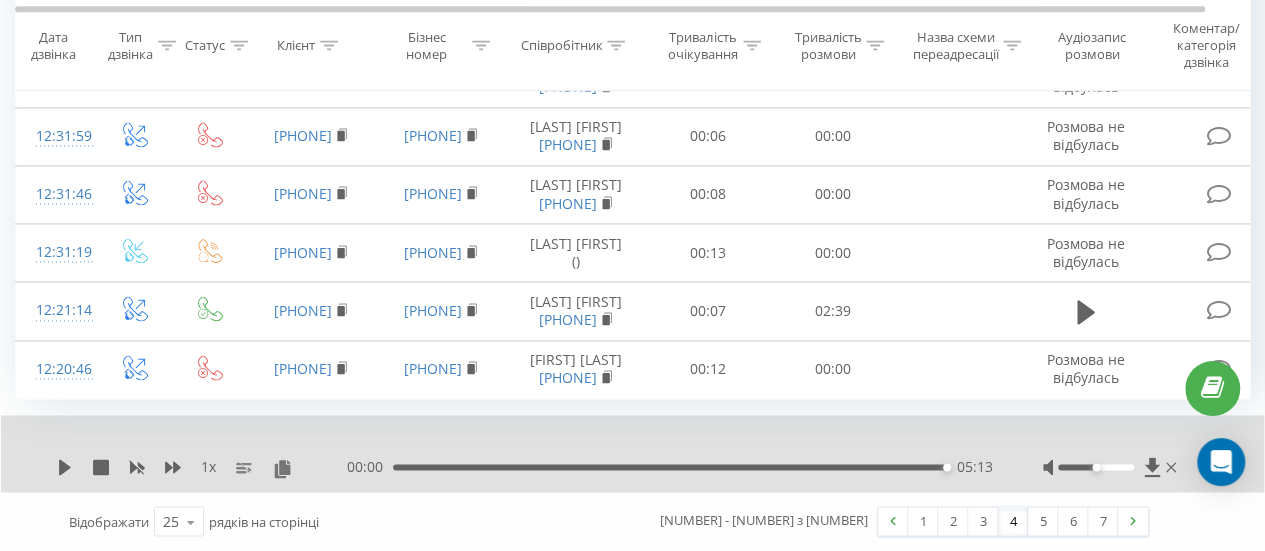 scroll, scrollTop: 2082, scrollLeft: 0, axis: vertical 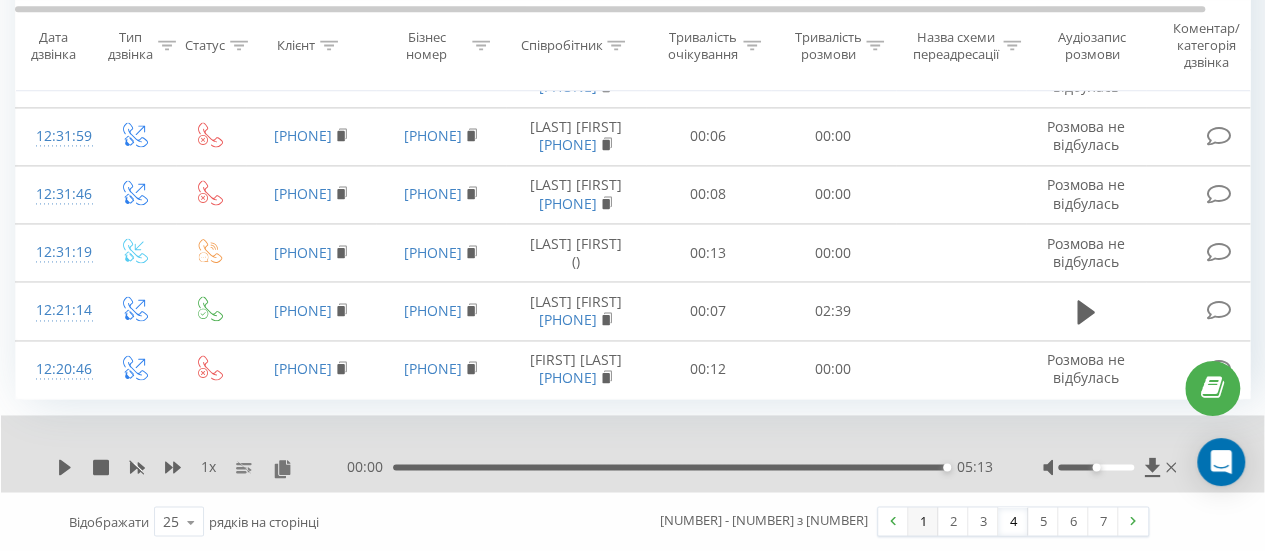click on "1" at bounding box center [923, 521] 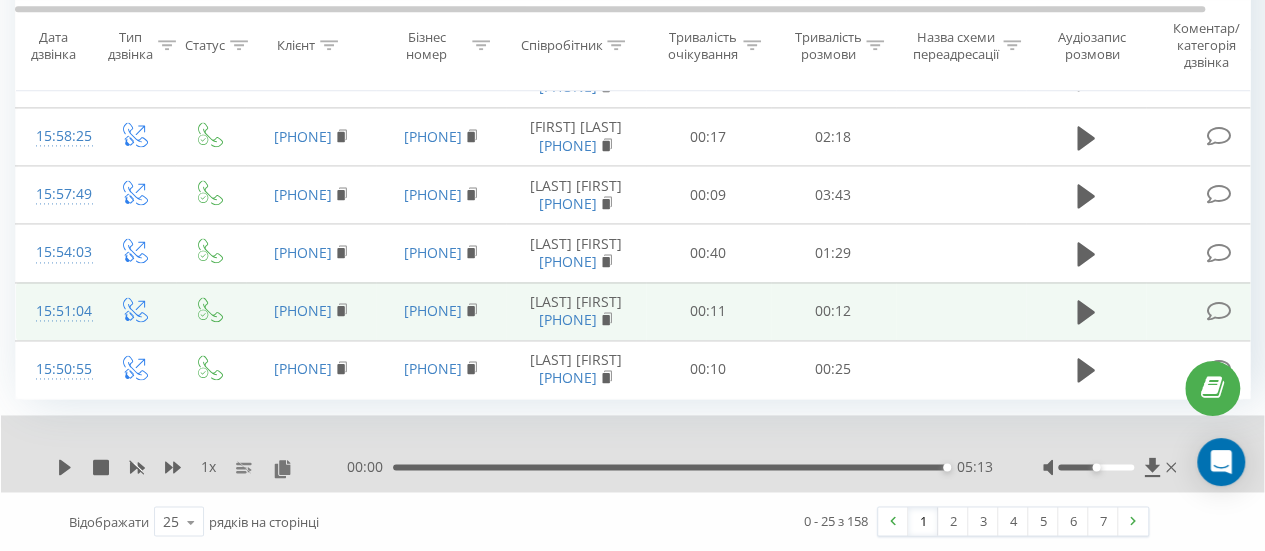 scroll, scrollTop: 2007, scrollLeft: 0, axis: vertical 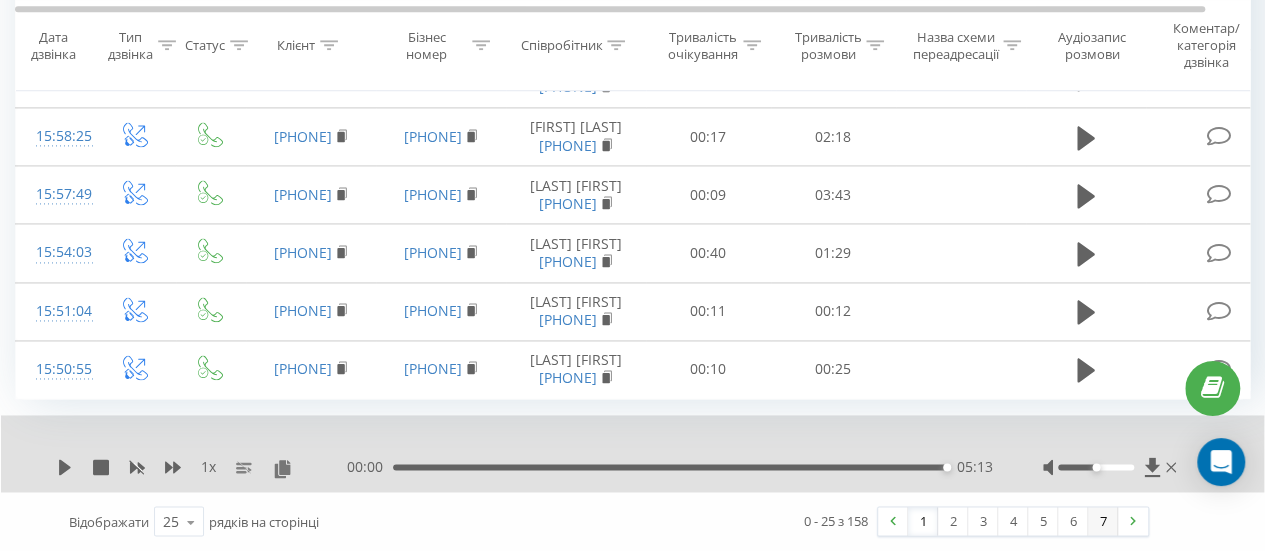 click on "7" at bounding box center (1103, 521) 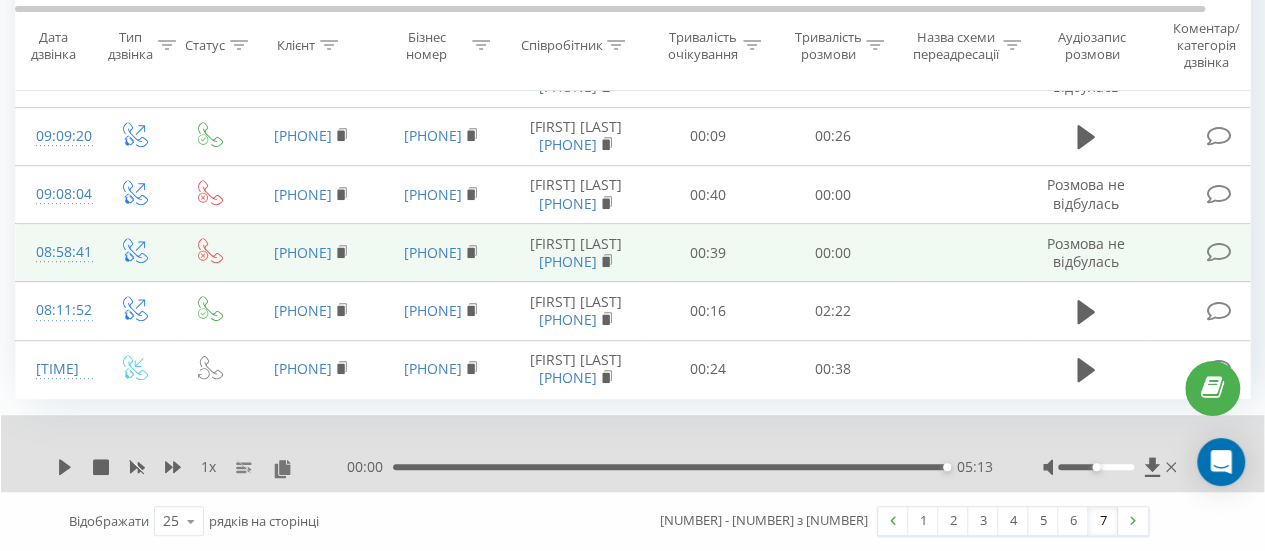 scroll, scrollTop: 646, scrollLeft: 0, axis: vertical 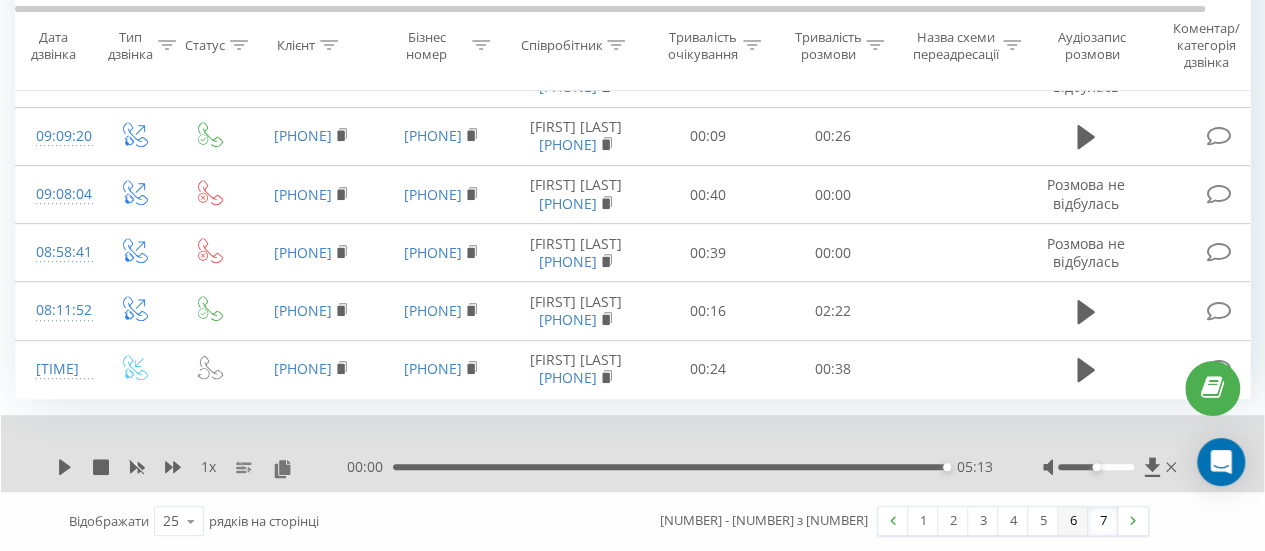 click on "6" at bounding box center [1073, 521] 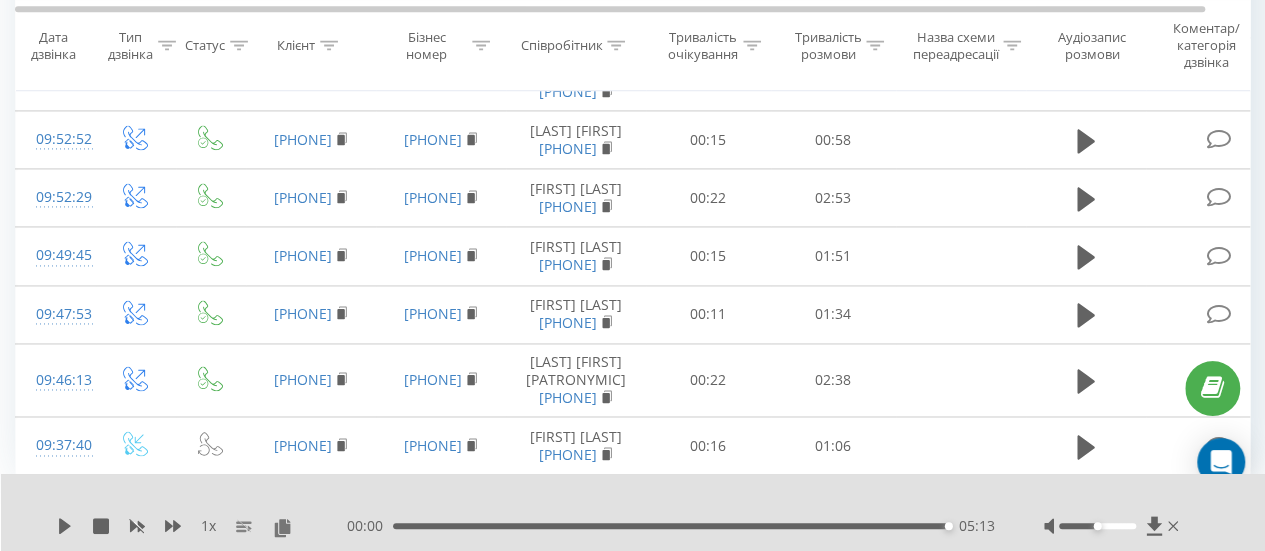 scroll, scrollTop: 1532, scrollLeft: 0, axis: vertical 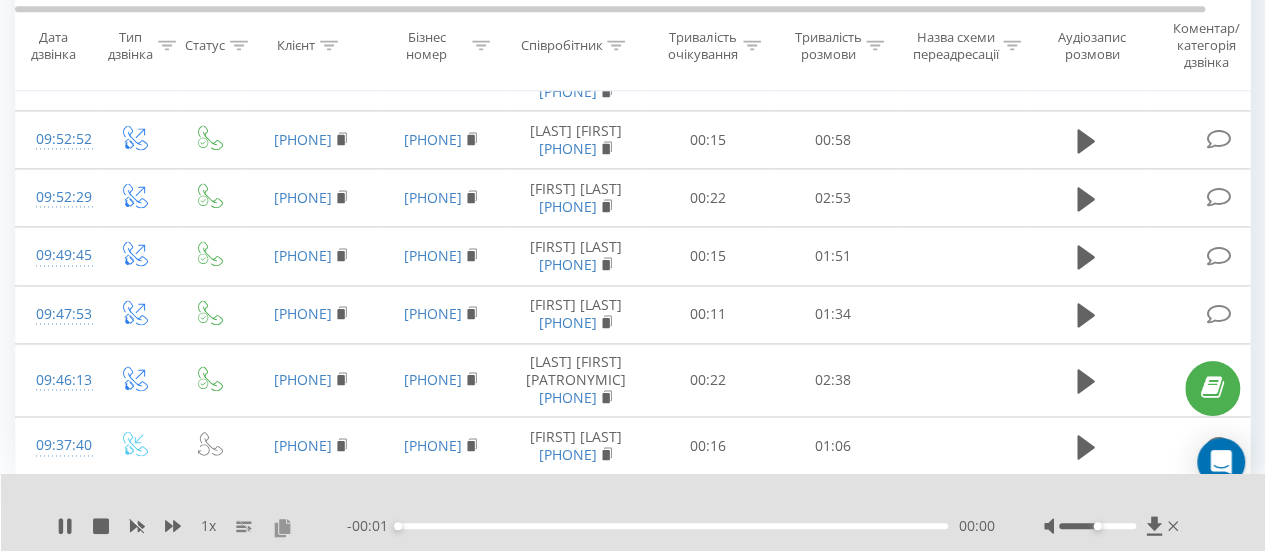 click at bounding box center (282, 527) 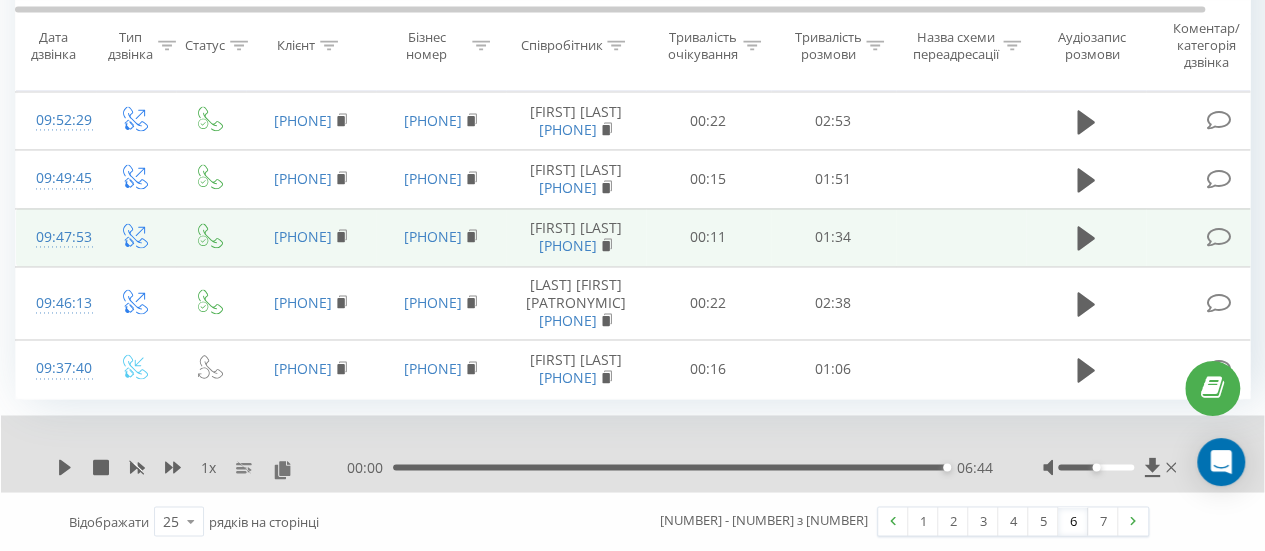 scroll, scrollTop: 2142, scrollLeft: 0, axis: vertical 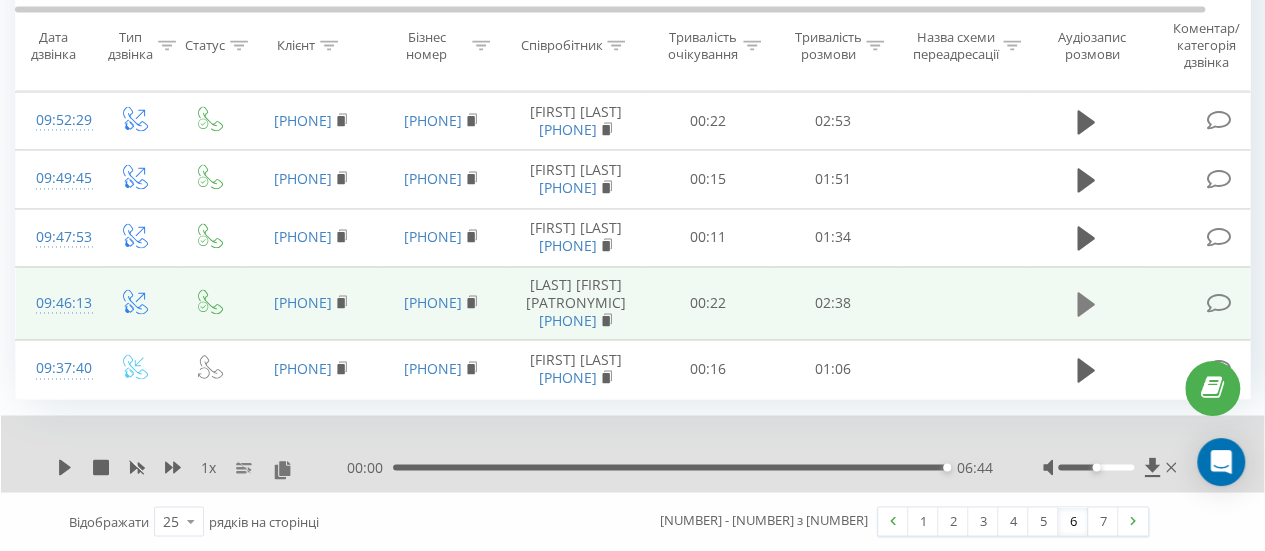 click at bounding box center [1086, 304] 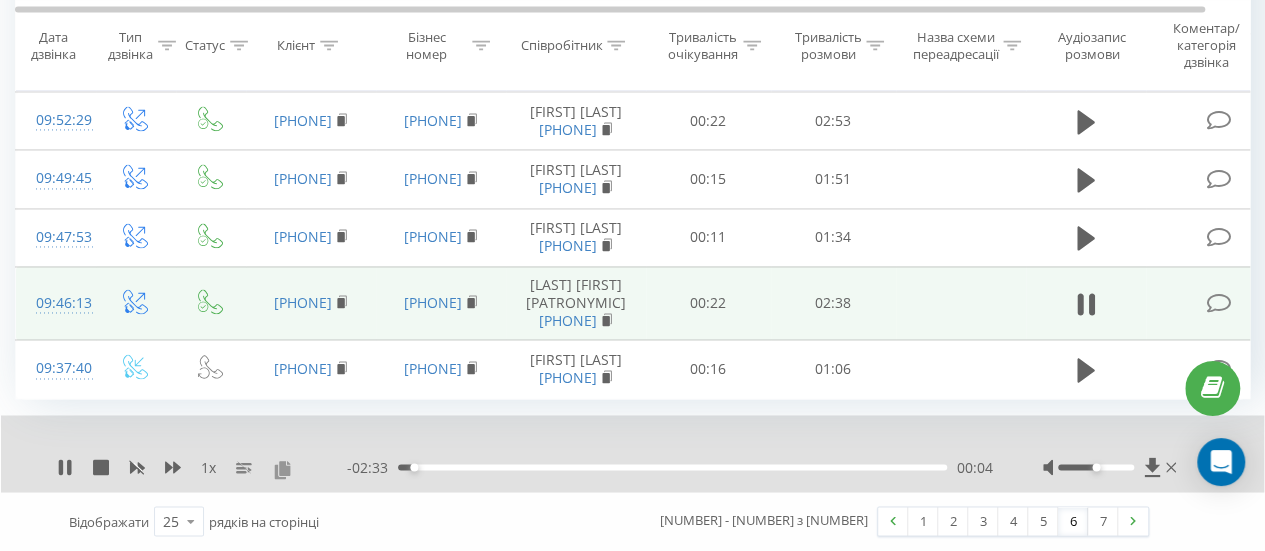 click at bounding box center (282, 468) 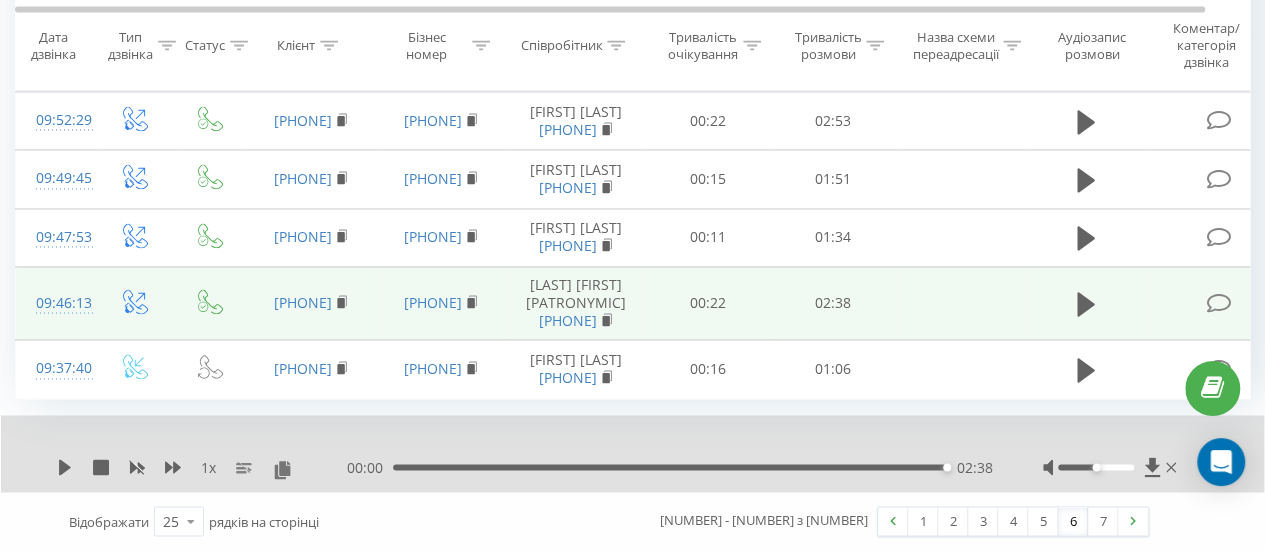 scroll, scrollTop: 2220, scrollLeft: 0, axis: vertical 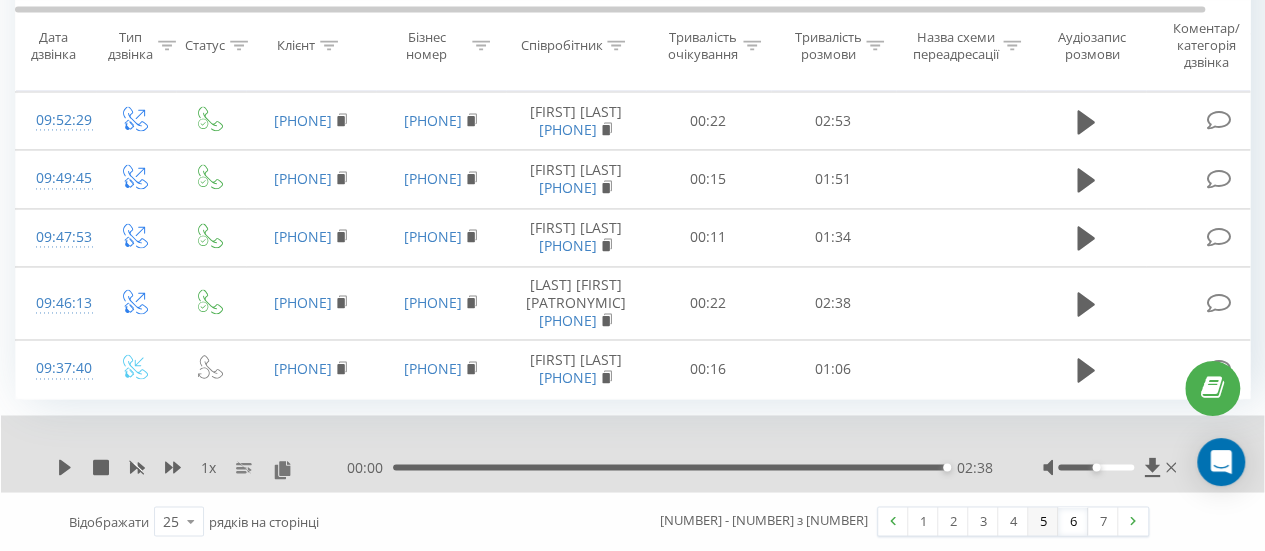 click on "5" at bounding box center [1043, 521] 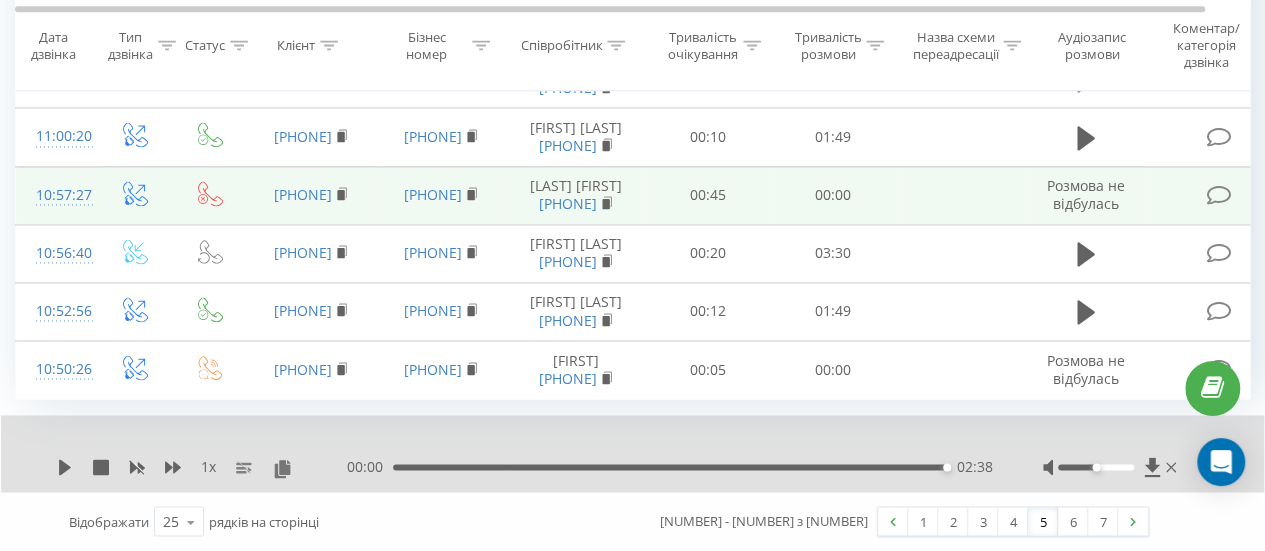 scroll, scrollTop: 2058, scrollLeft: 0, axis: vertical 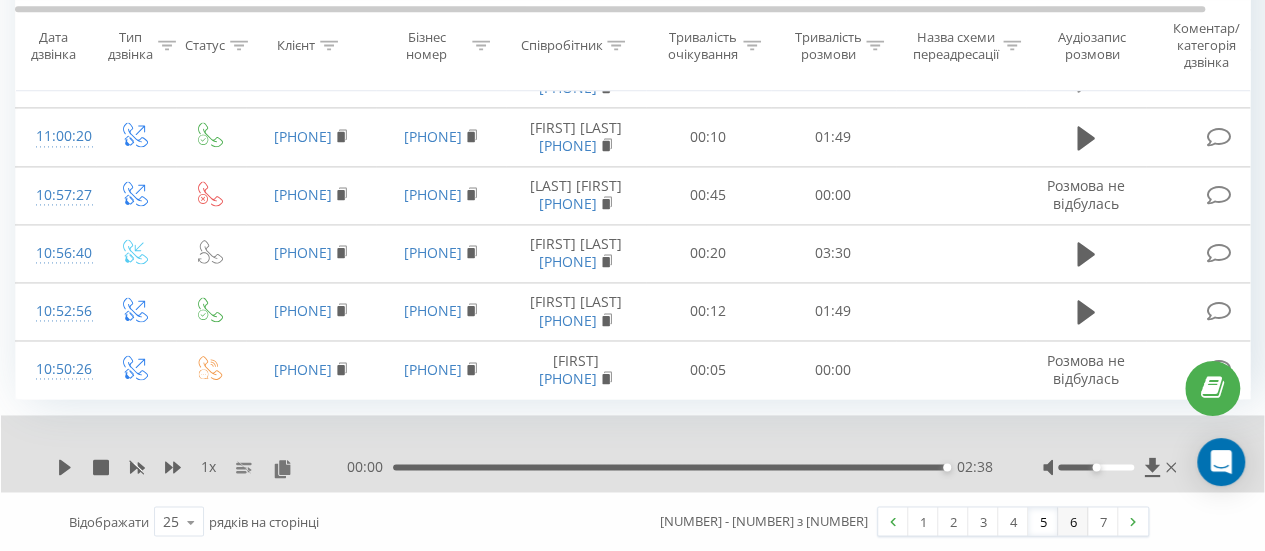 click on "6" at bounding box center [1073, 521] 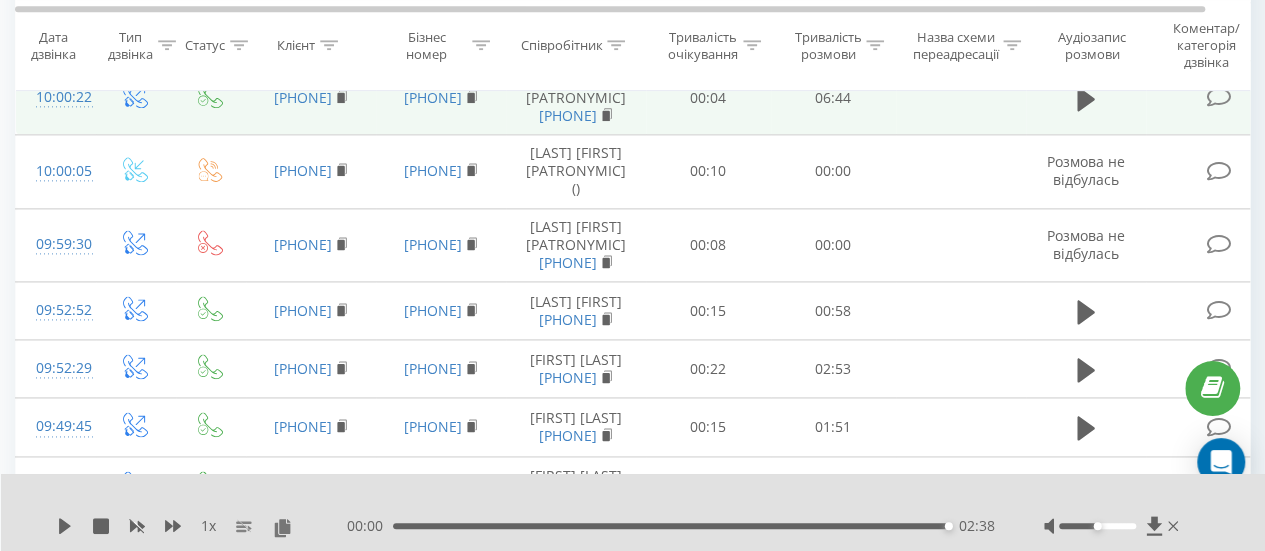 scroll, scrollTop: 1532, scrollLeft: 0, axis: vertical 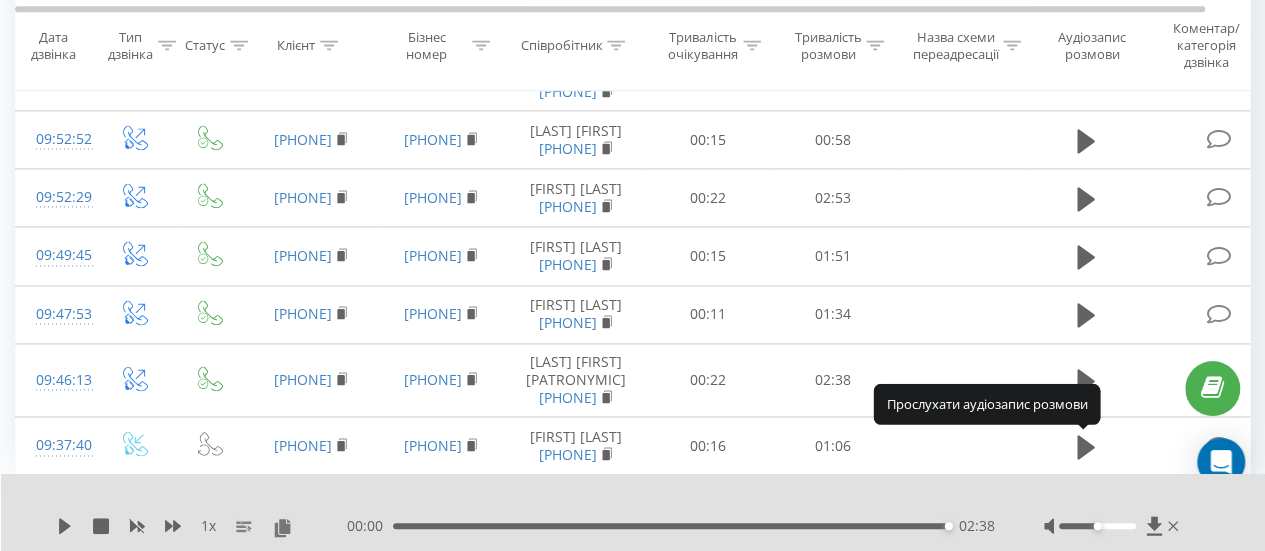 click 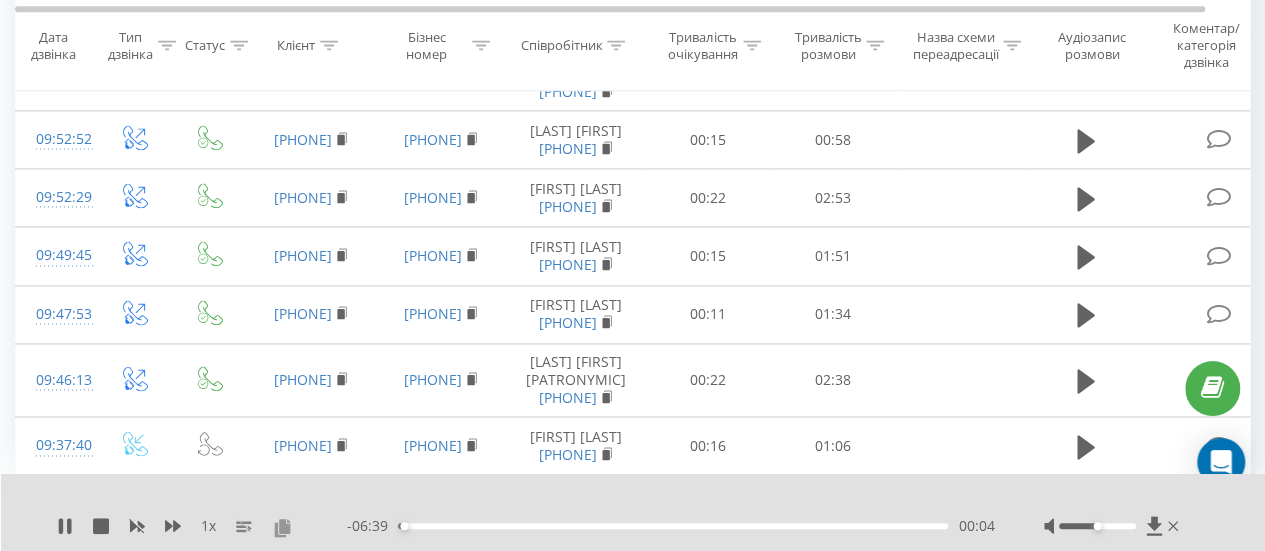 click at bounding box center [282, 527] 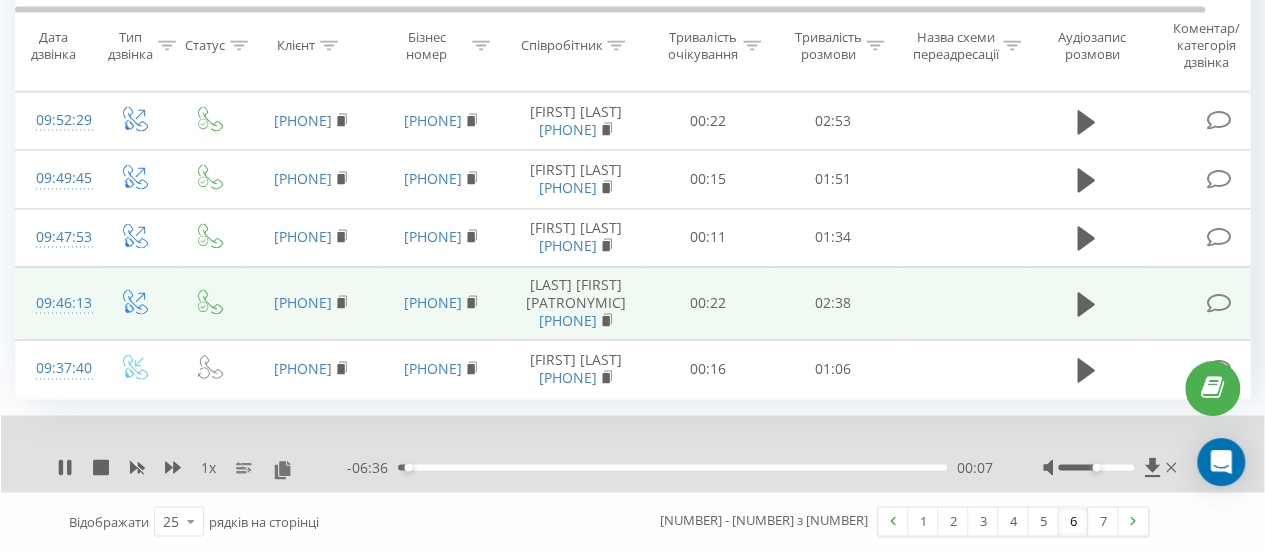 scroll, scrollTop: 2142, scrollLeft: 0, axis: vertical 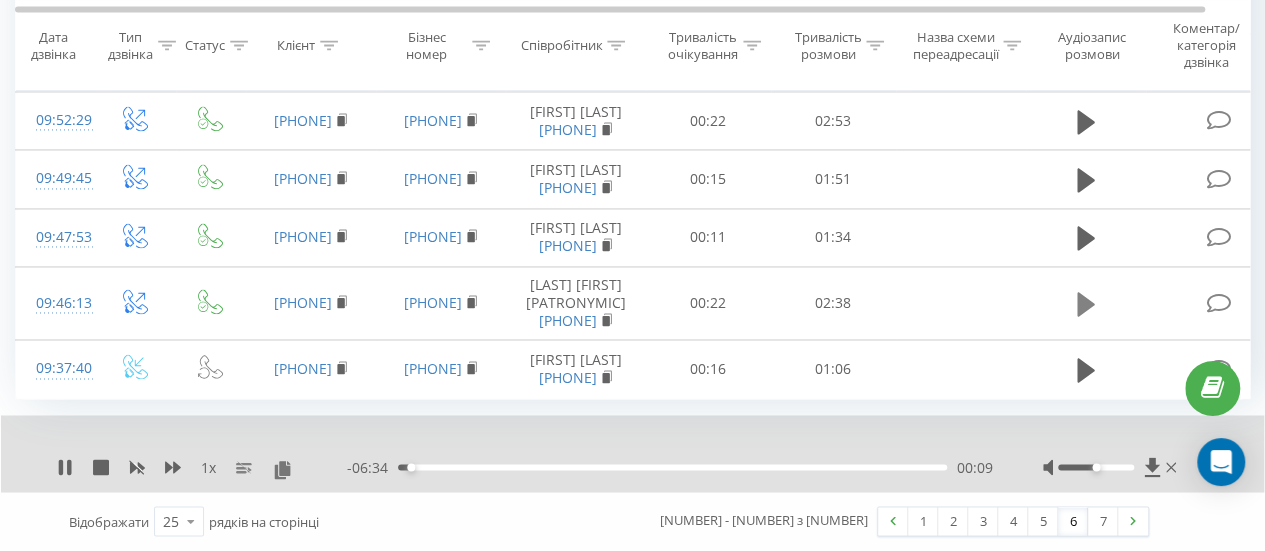 click 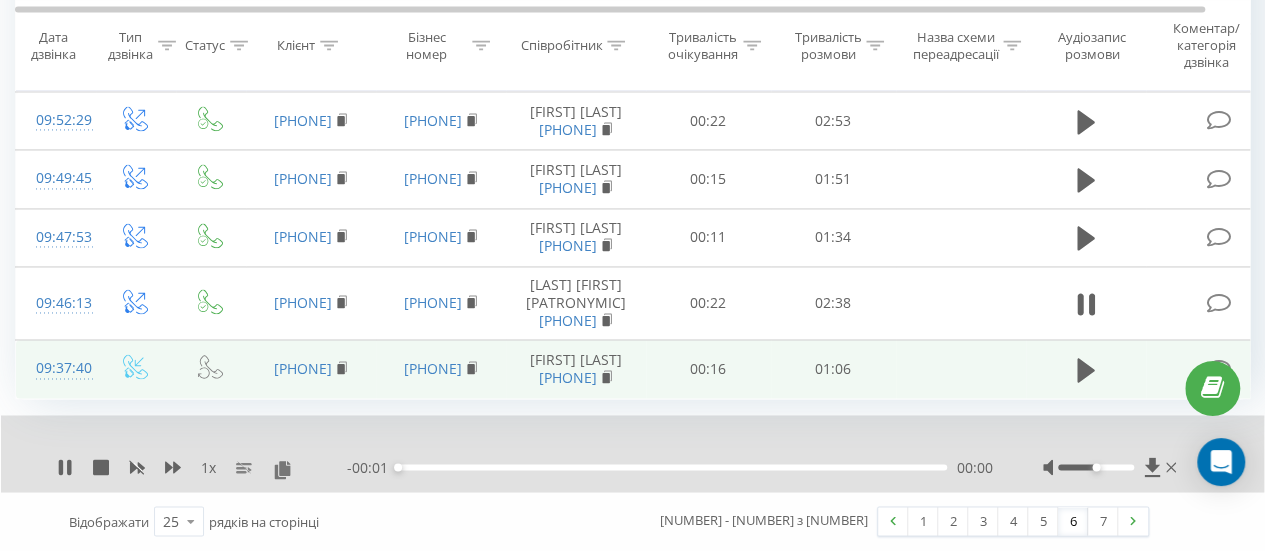 scroll, scrollTop: 2220, scrollLeft: 0, axis: vertical 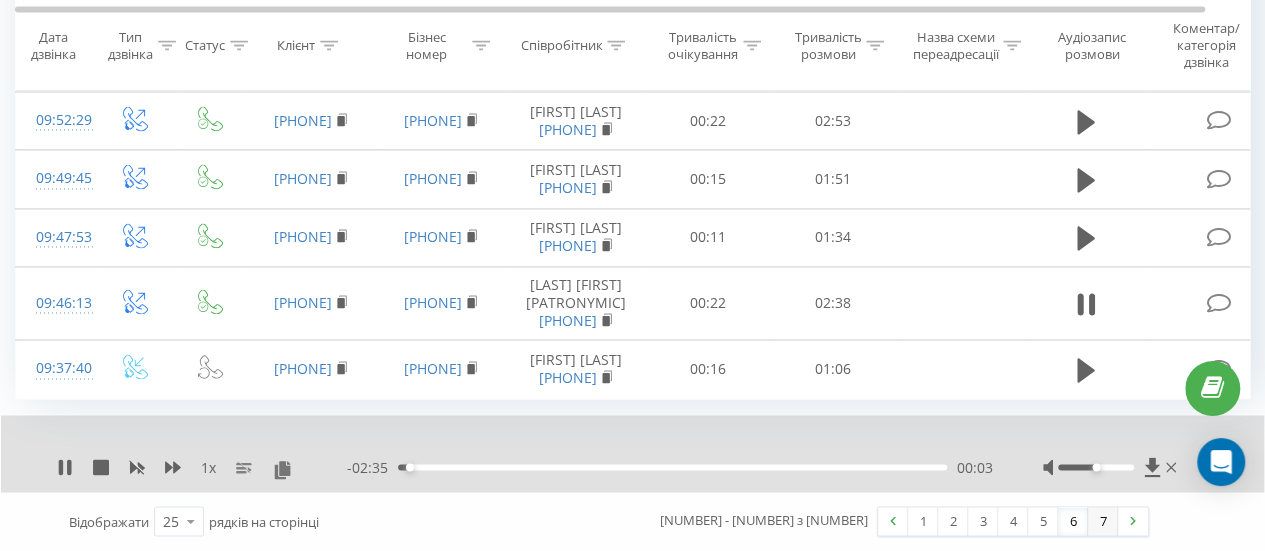 click on "7" at bounding box center [1103, 521] 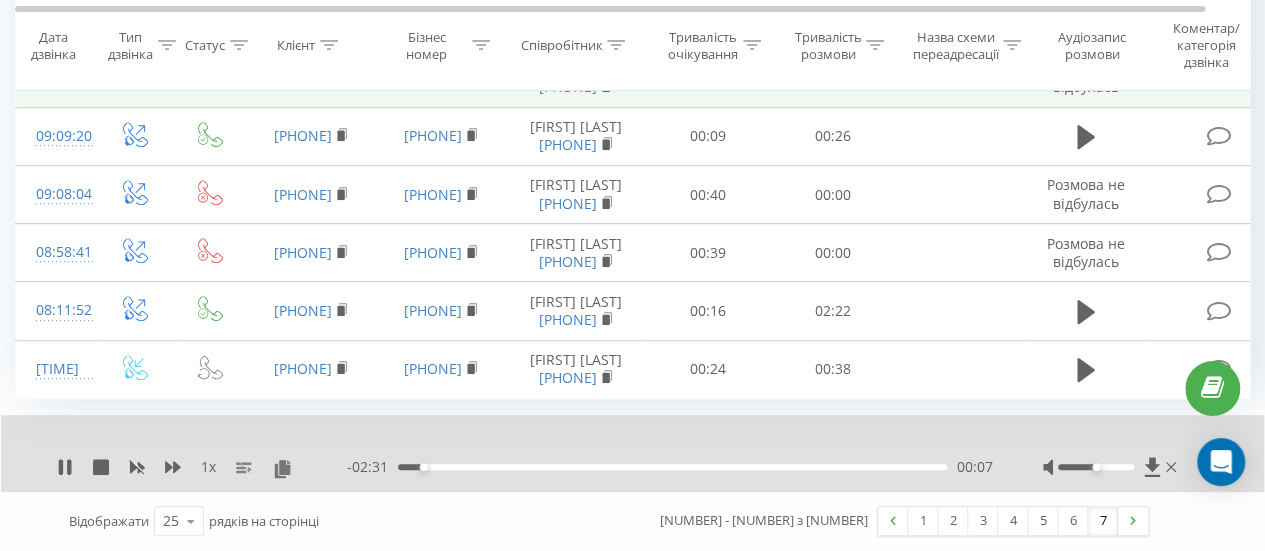 scroll, scrollTop: 646, scrollLeft: 0, axis: vertical 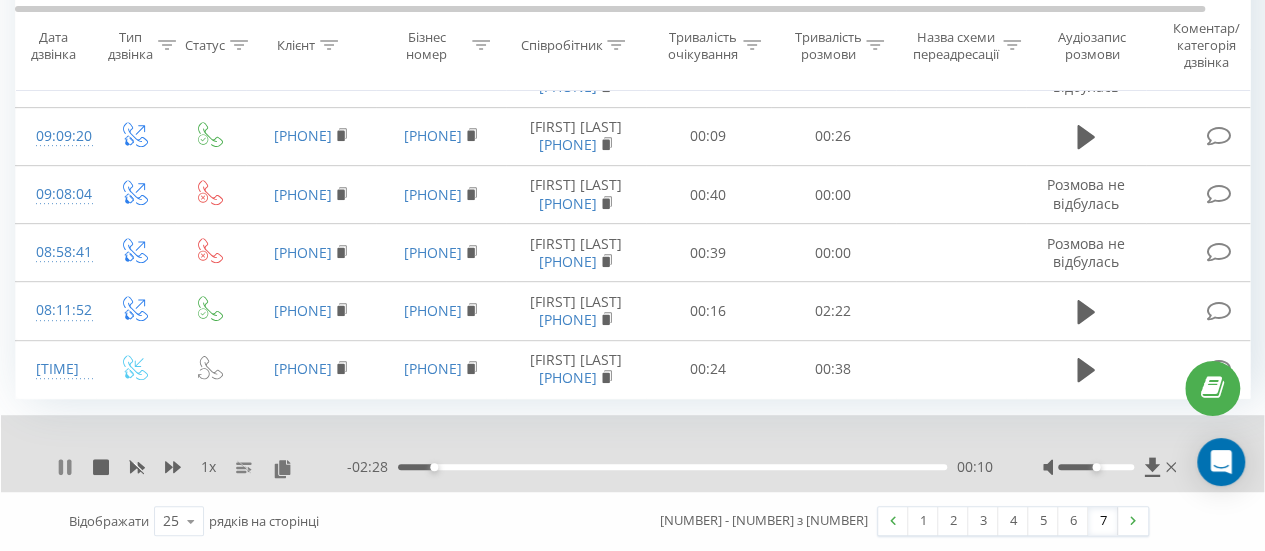 click 